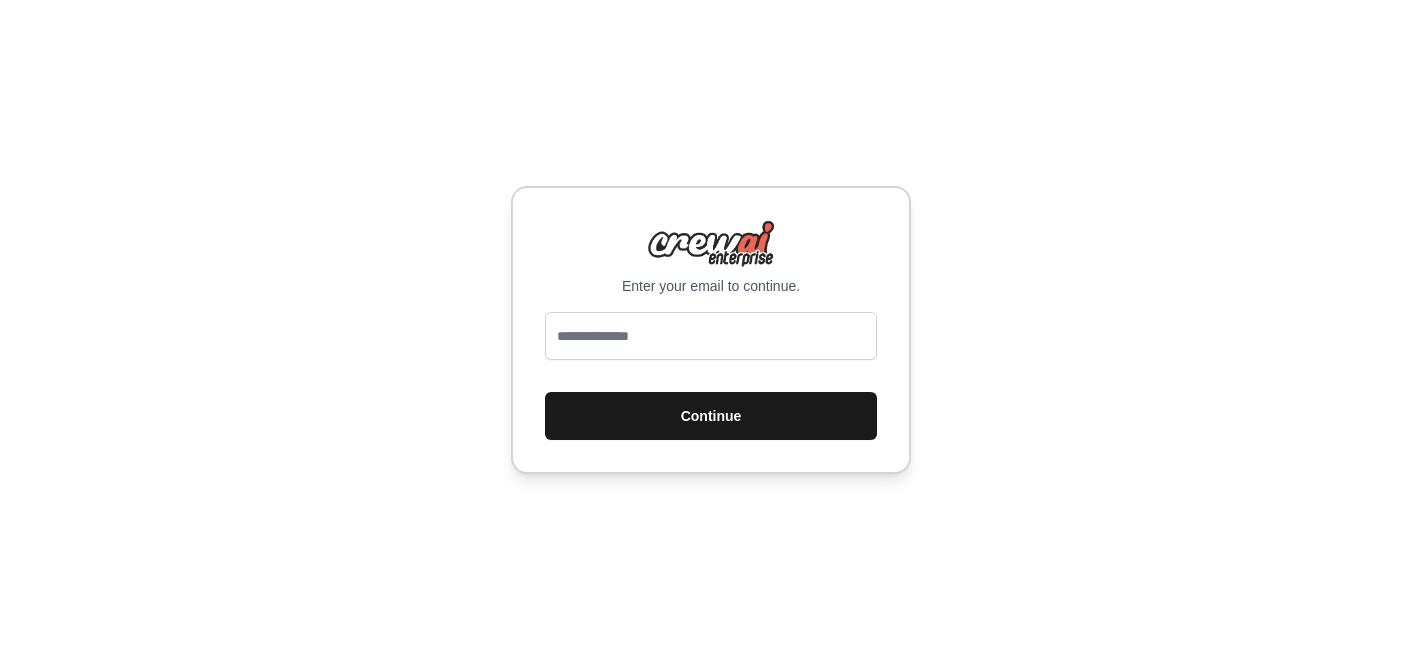 scroll, scrollTop: 0, scrollLeft: 0, axis: both 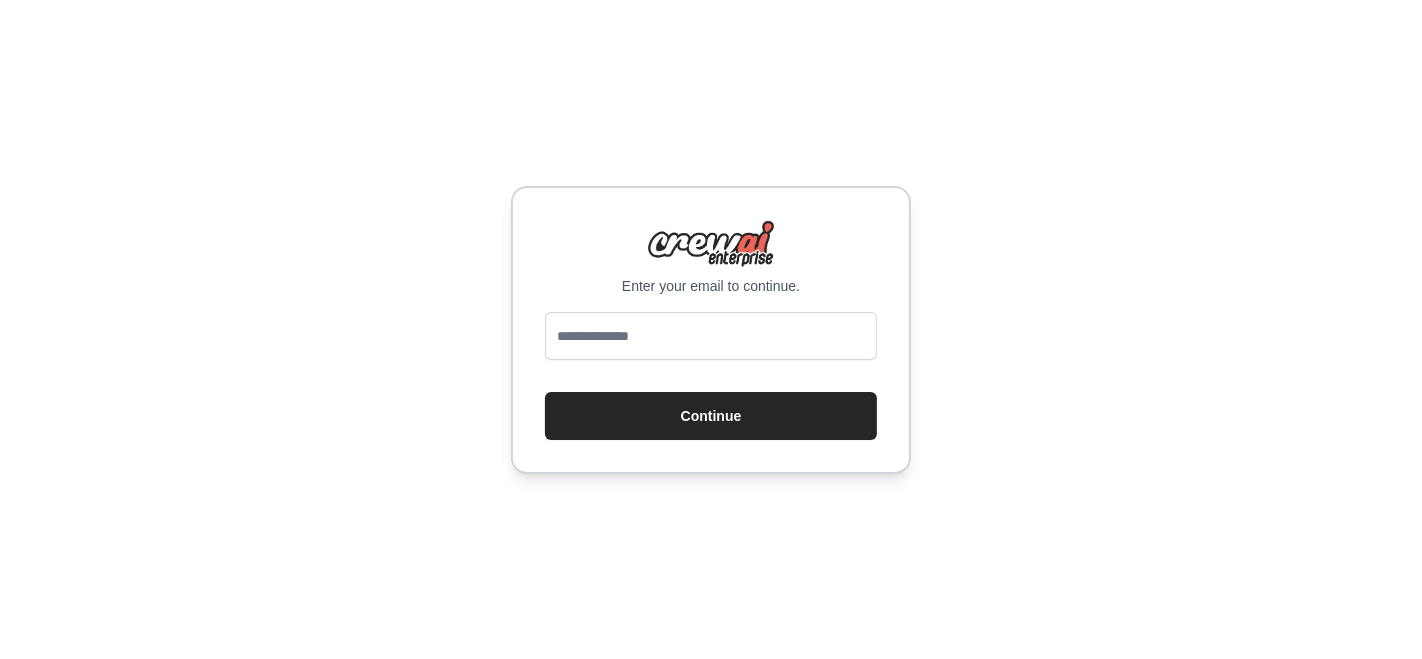 click at bounding box center [711, 336] 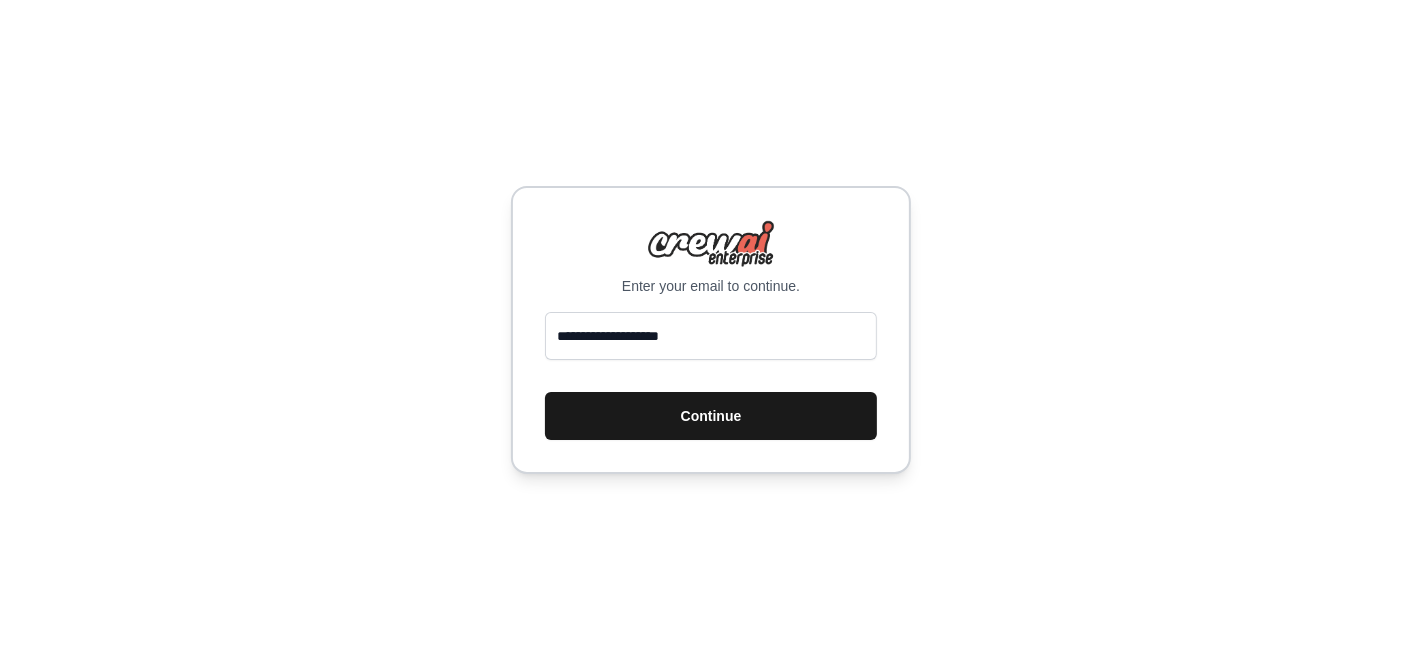 click on "Continue" at bounding box center [711, 416] 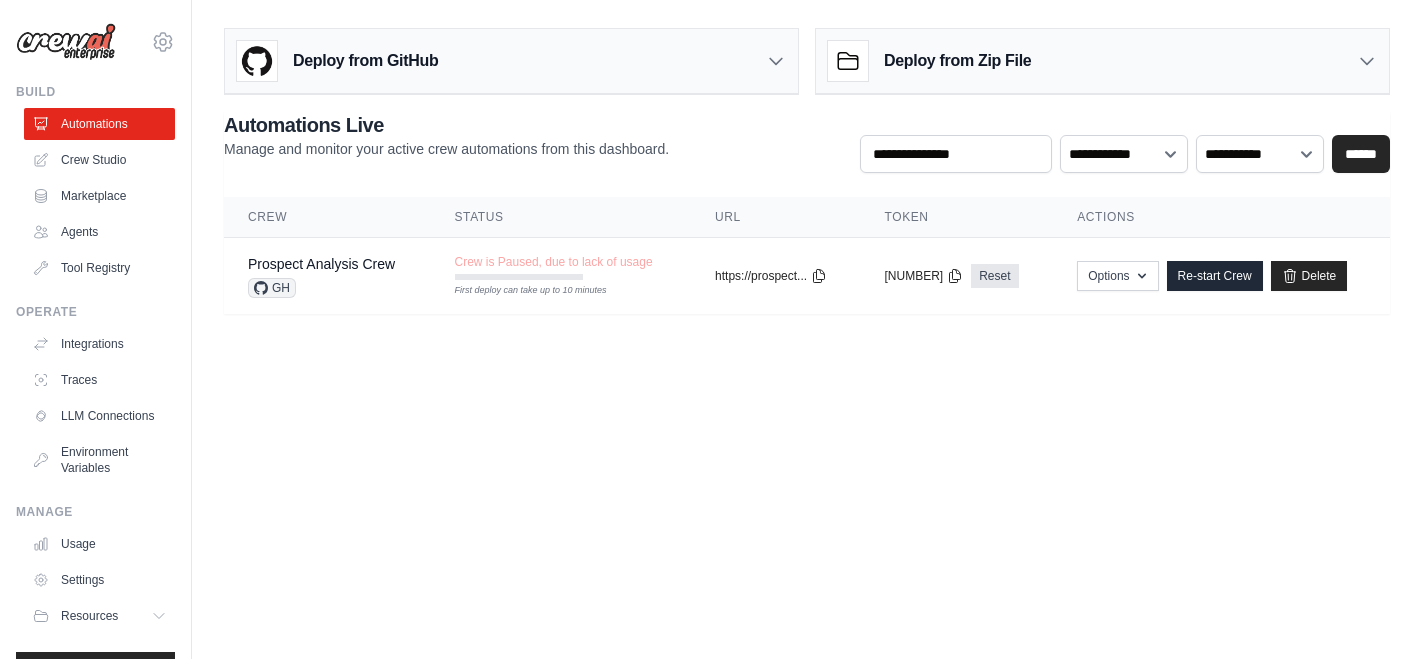 scroll, scrollTop: 0, scrollLeft: 0, axis: both 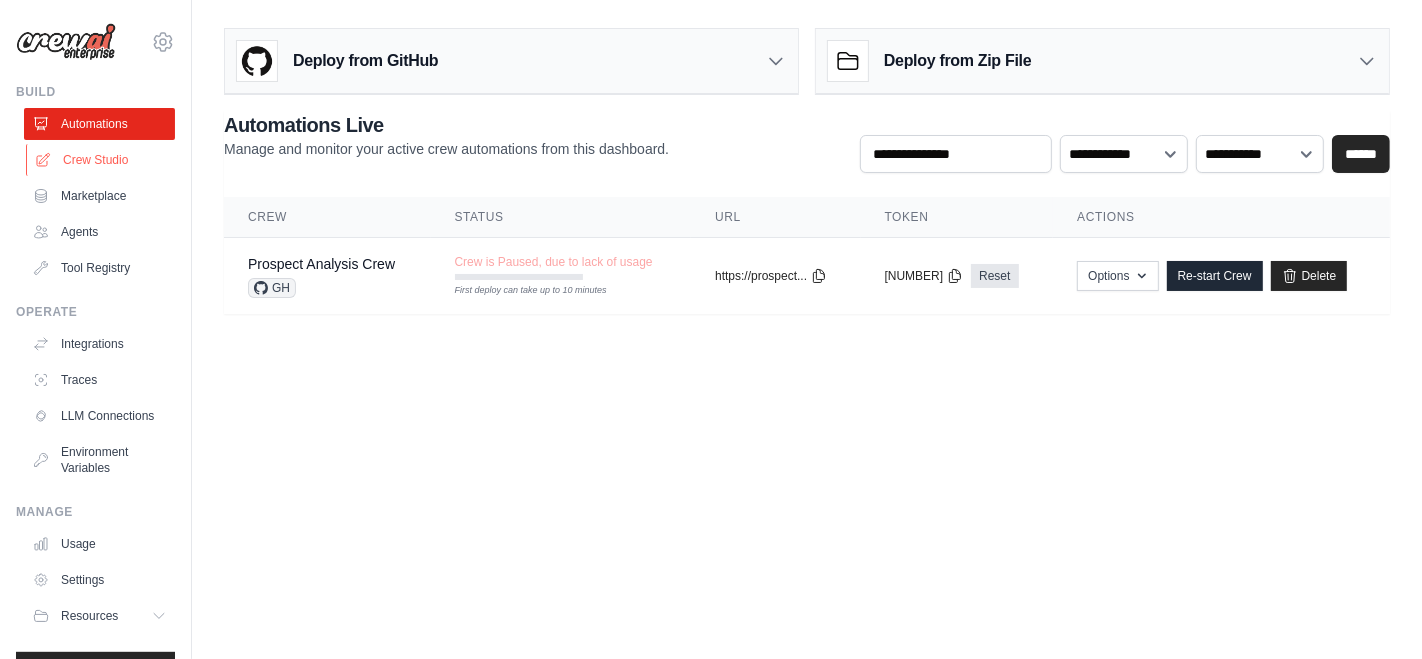 click on "Crew Studio" at bounding box center [101, 160] 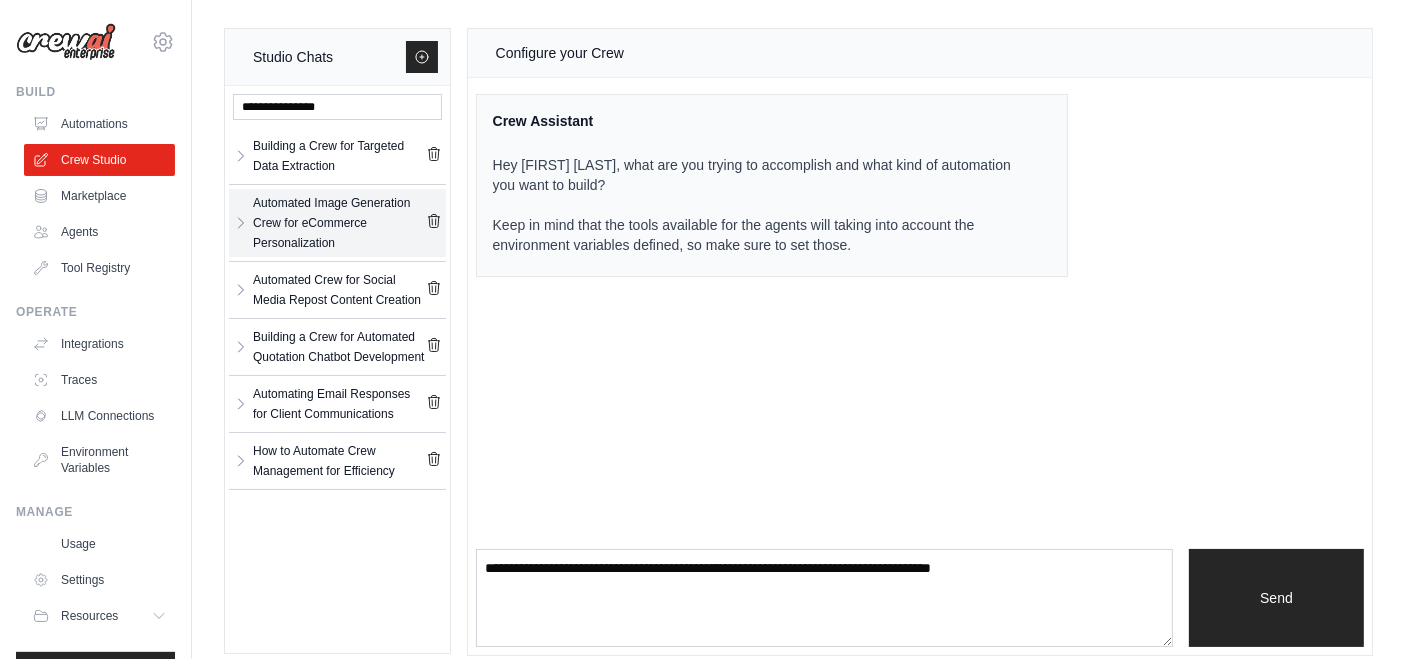 click on "Automated Image Generation Crew for eCommerce Personalization" at bounding box center (339, 223) 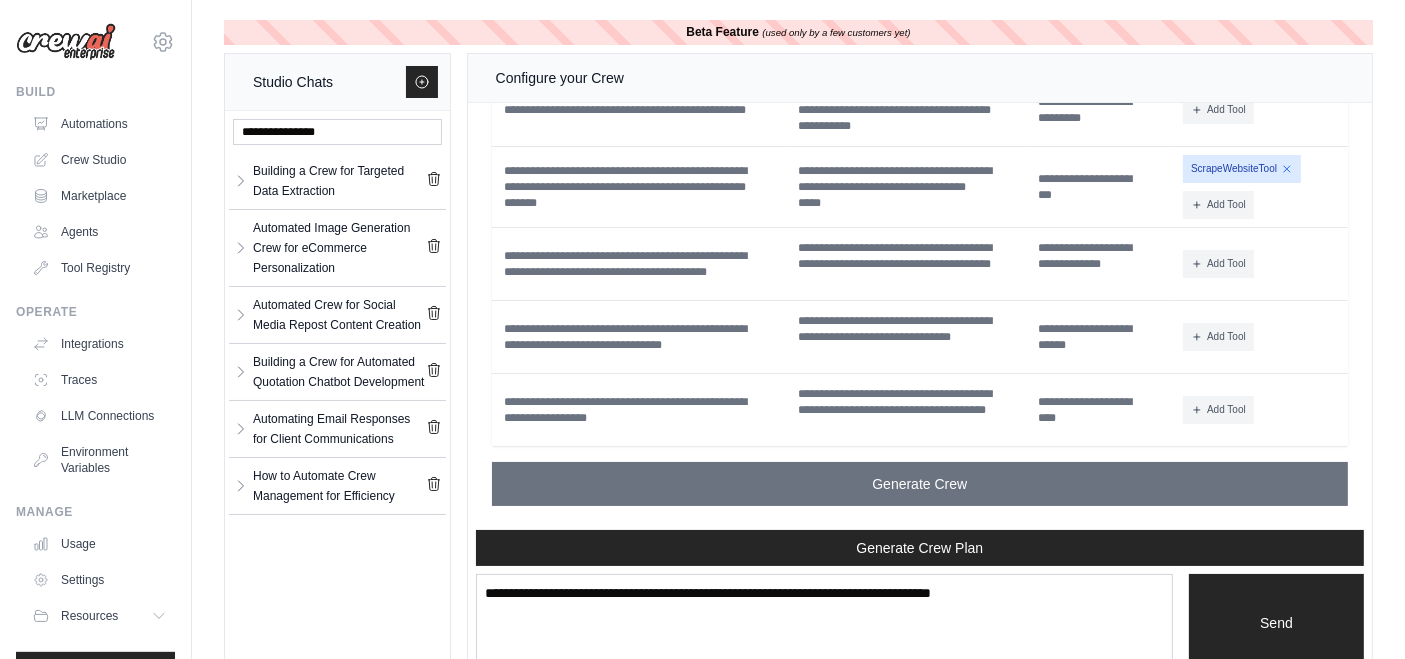 scroll, scrollTop: 3972, scrollLeft: 0, axis: vertical 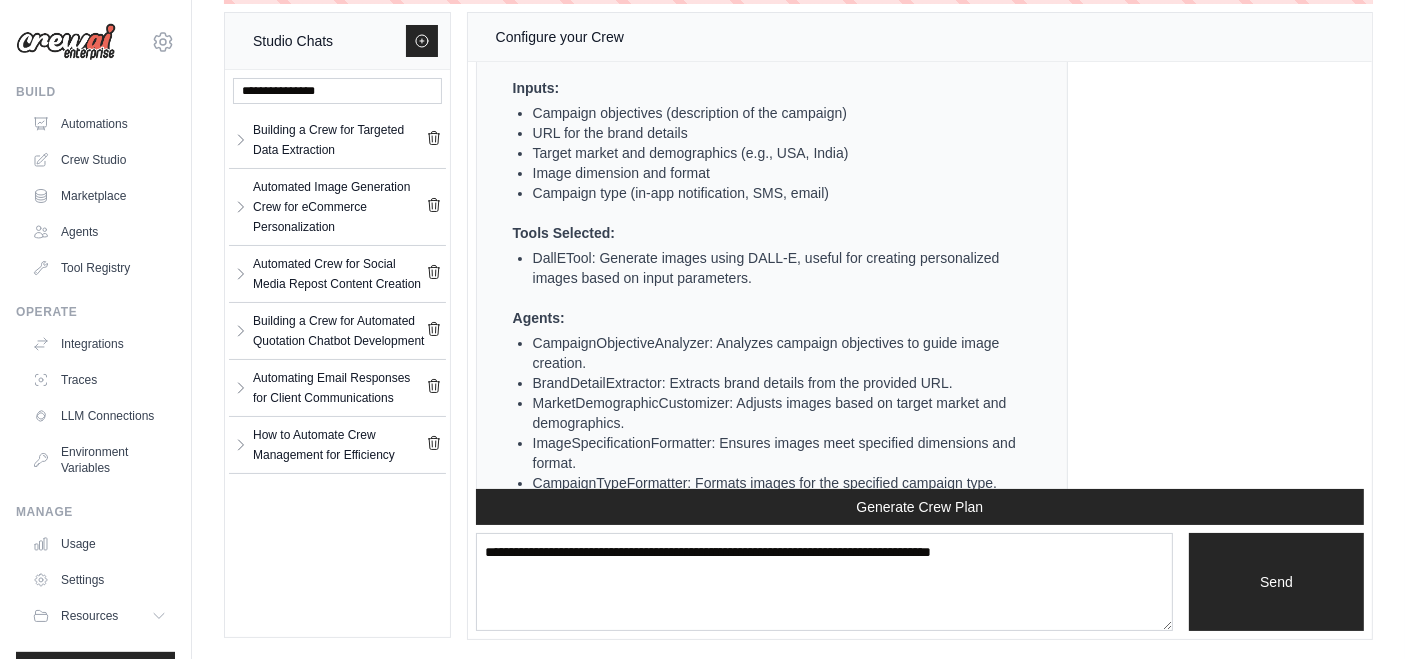 click on "DallETool: Generate images using DALL-E, useful for creating personalized images based on input parameters." at bounding box center (780, 268) 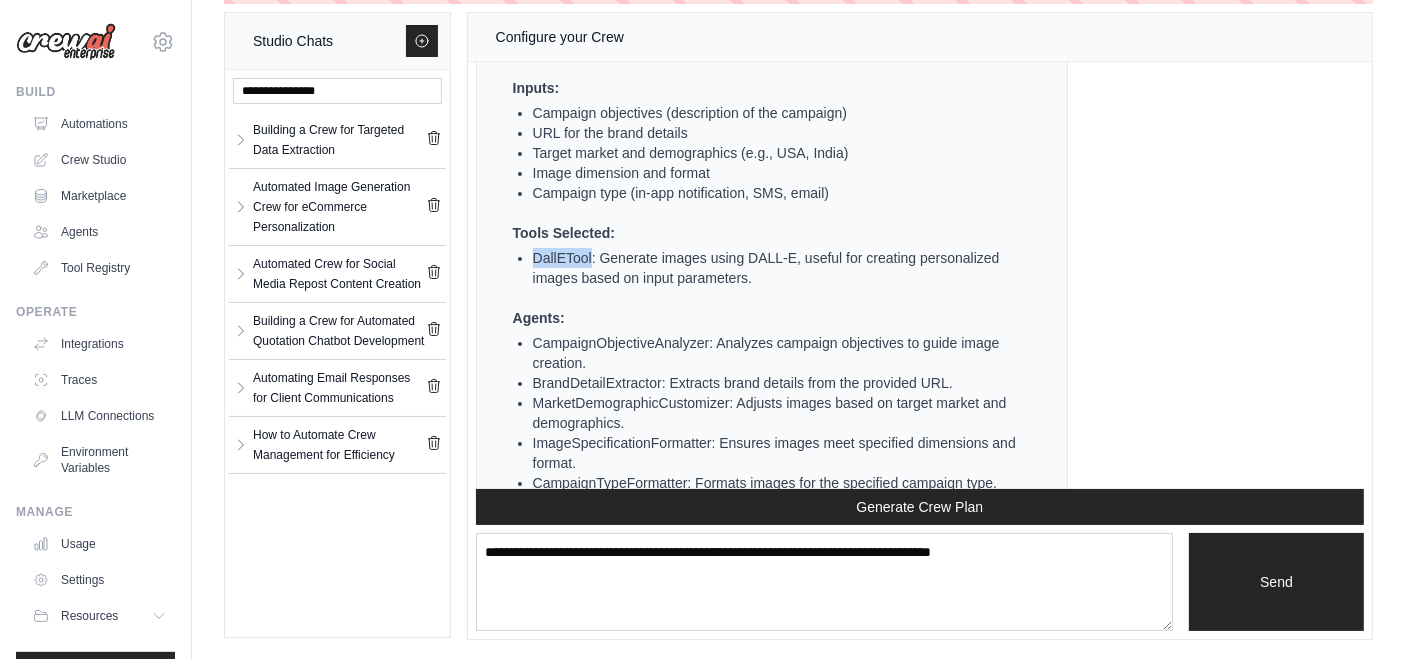 click on "DallETool: Generate images using DALL-E, useful for creating personalized images based on input parameters." at bounding box center (780, 268) 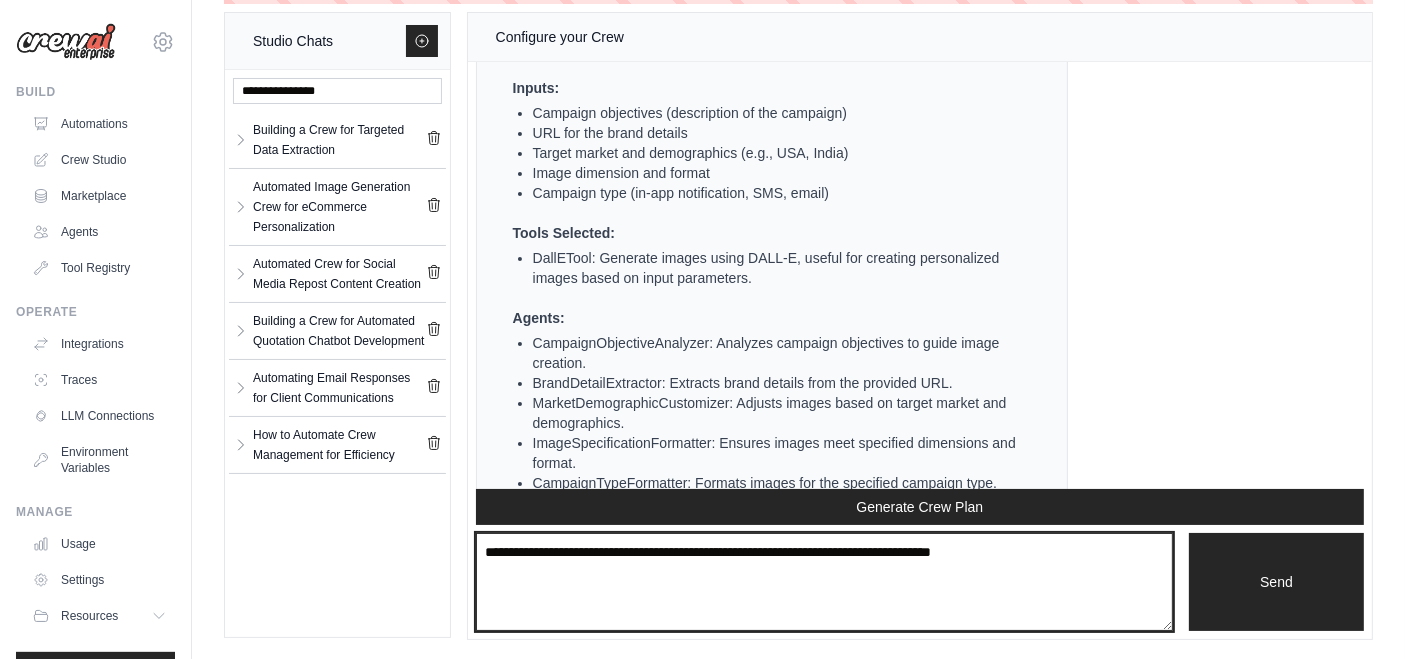 click at bounding box center [825, 582] 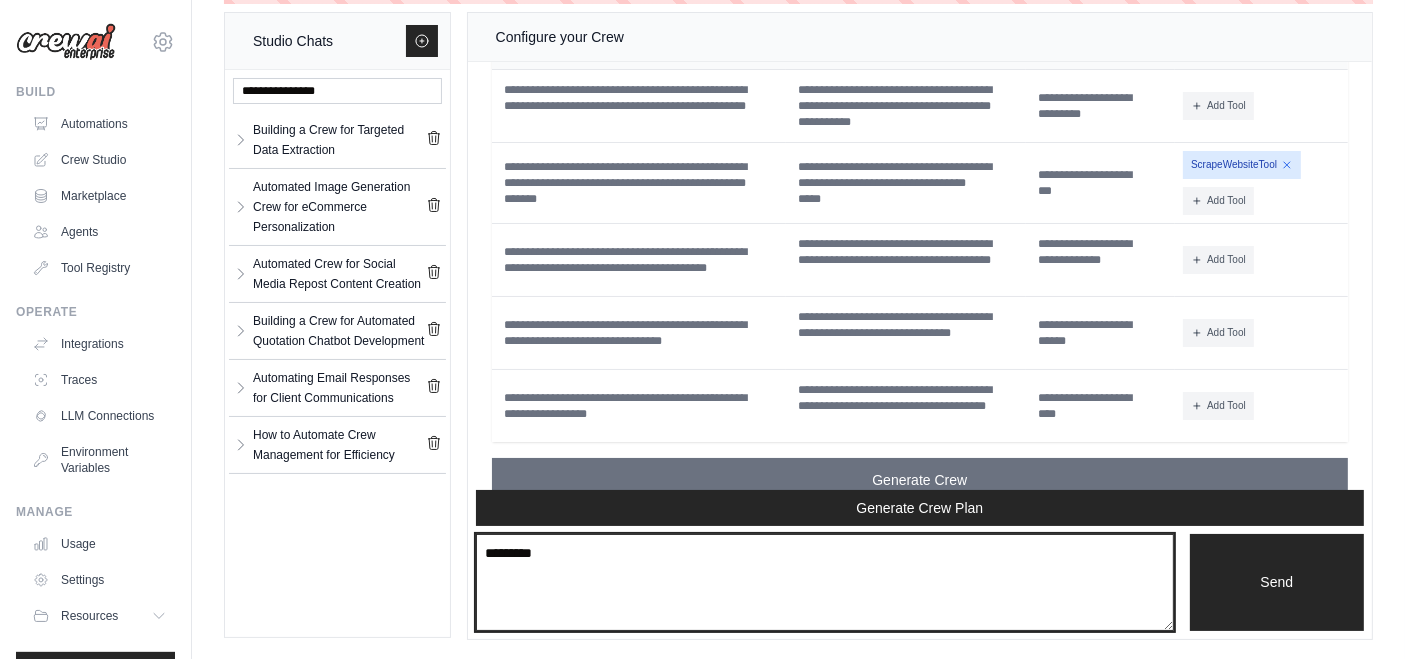 scroll, scrollTop: 3972, scrollLeft: 0, axis: vertical 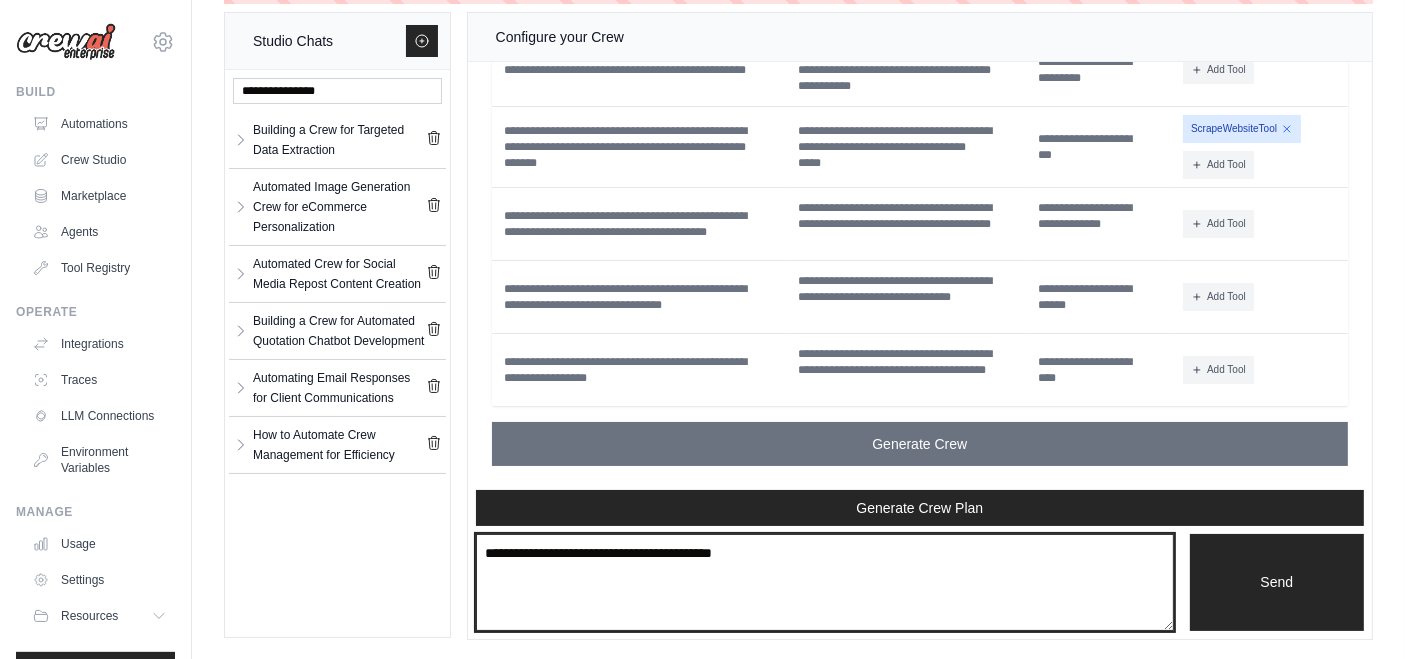 type on "**********" 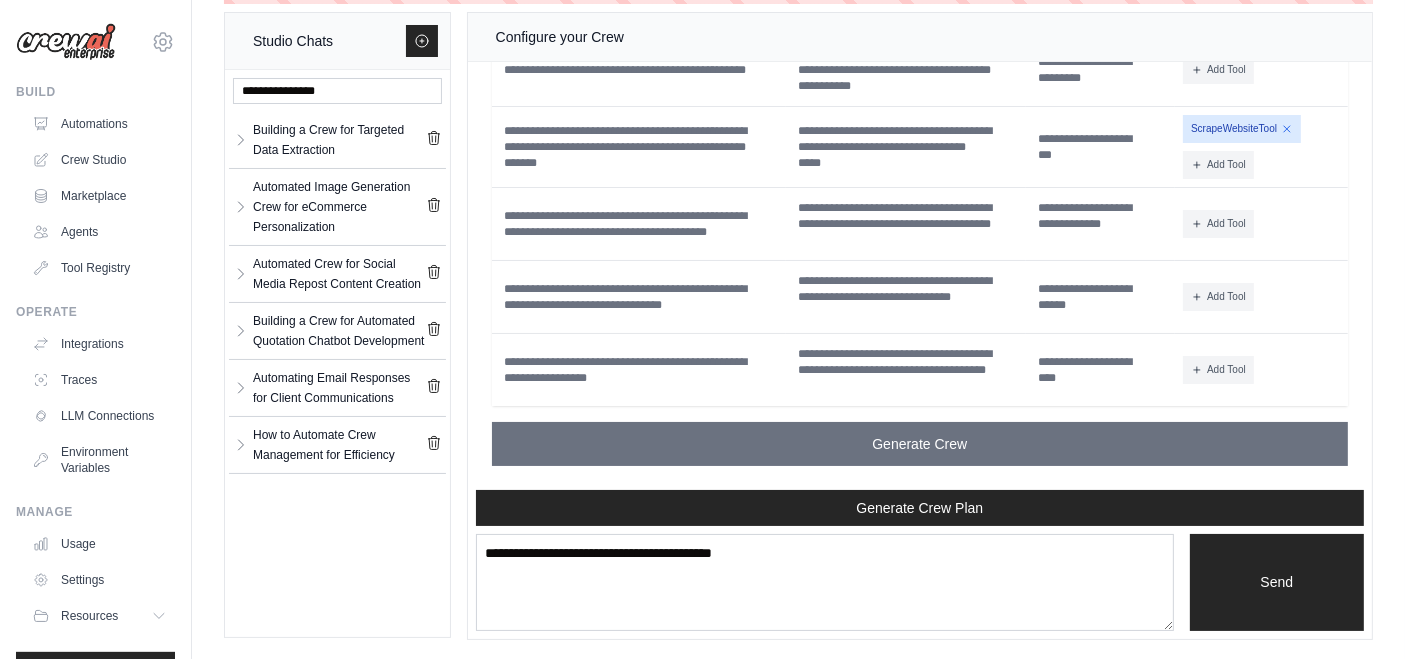 type 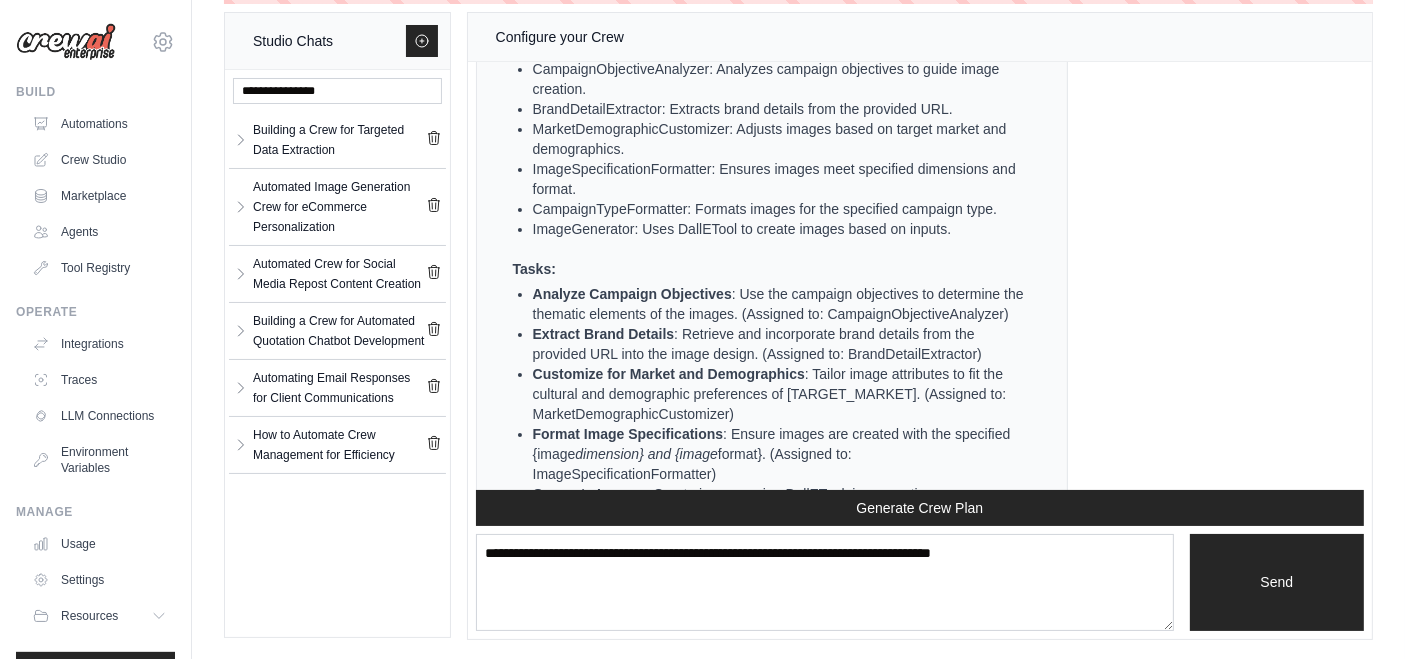 scroll, scrollTop: 5196, scrollLeft: 0, axis: vertical 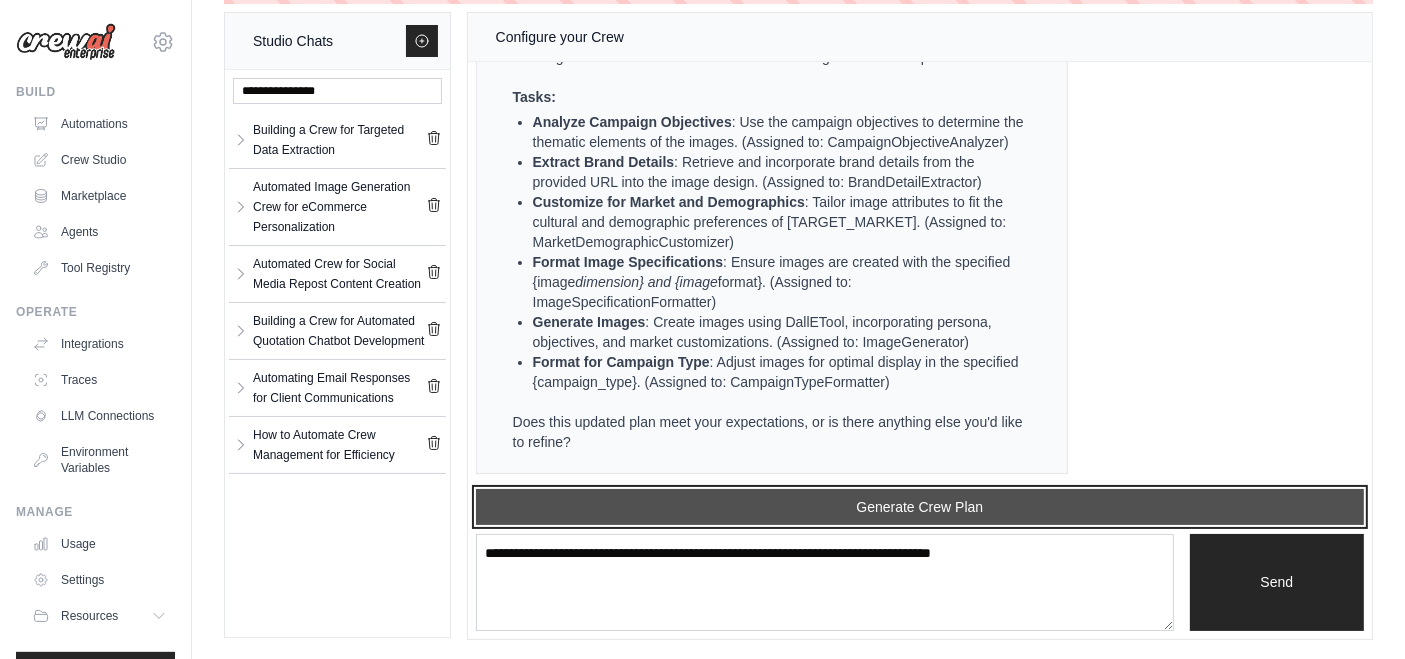 click on "Generate Crew Plan" at bounding box center [920, 507] 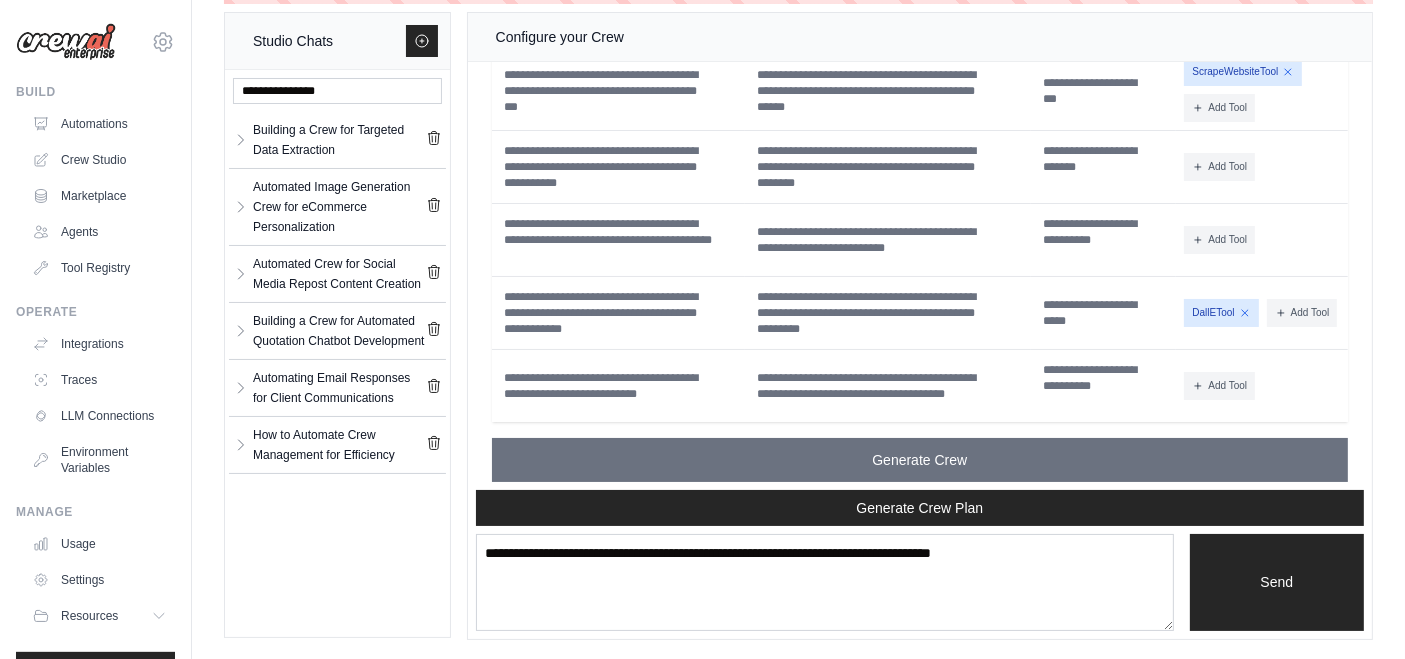 scroll, scrollTop: 6516, scrollLeft: 0, axis: vertical 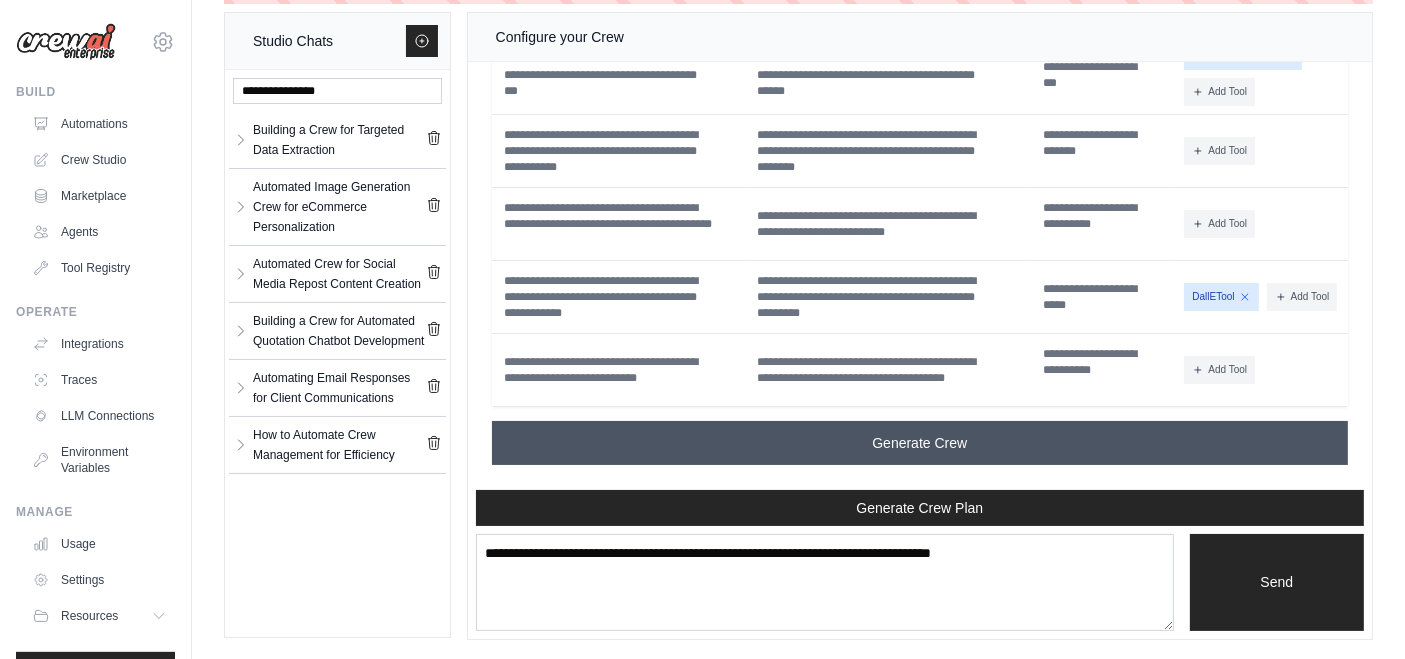 click on "Generate Crew" at bounding box center [919, 443] 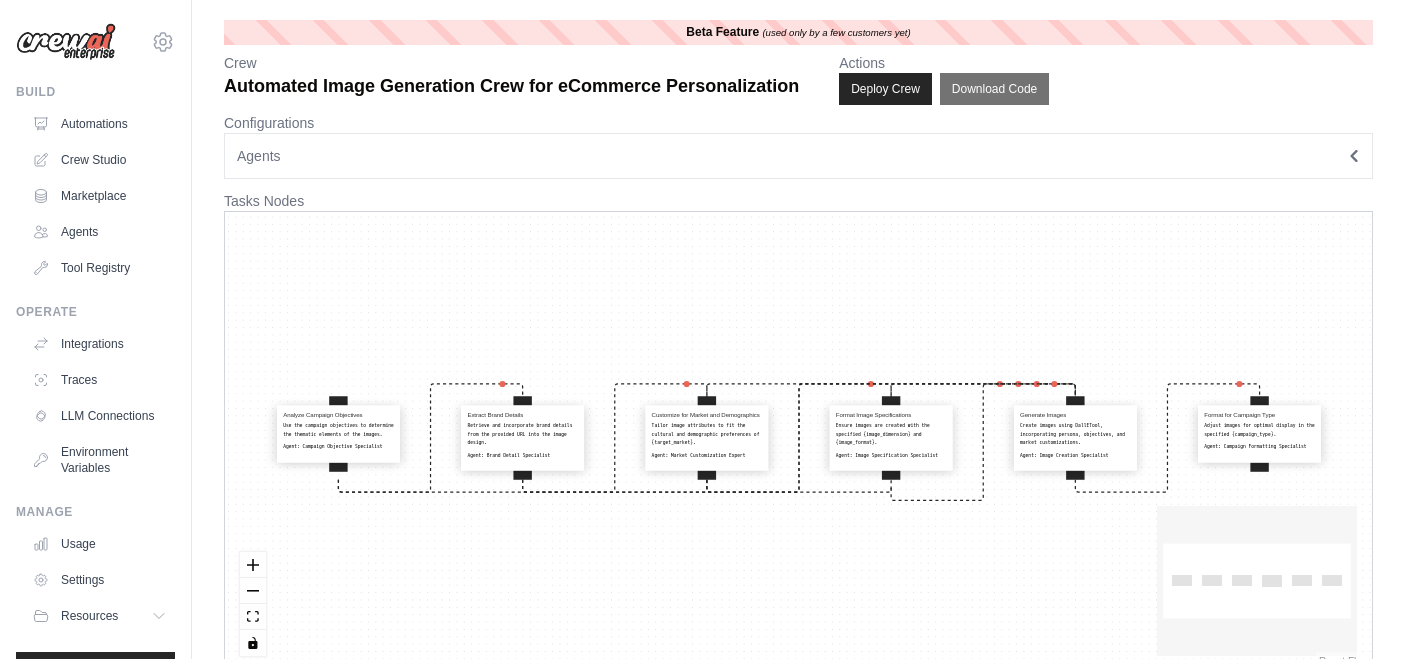 scroll, scrollTop: 0, scrollLeft: 0, axis: both 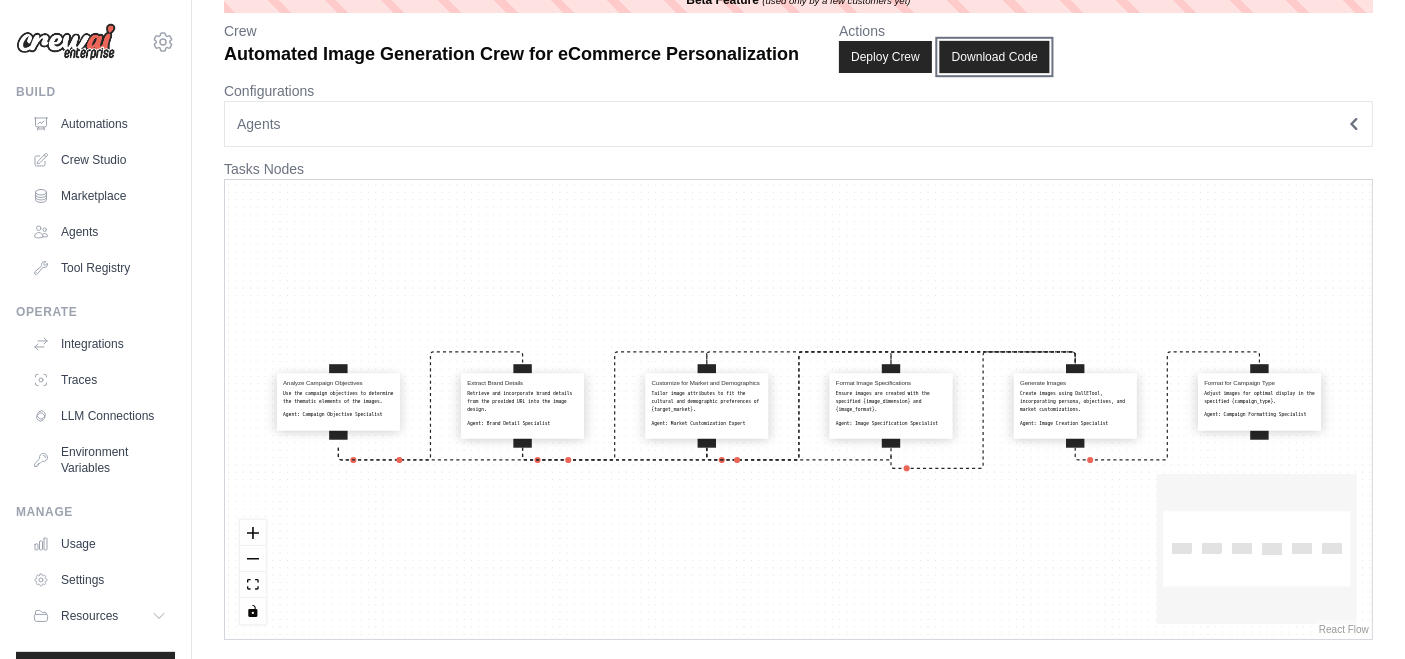 click on "Download Code" at bounding box center [994, 57] 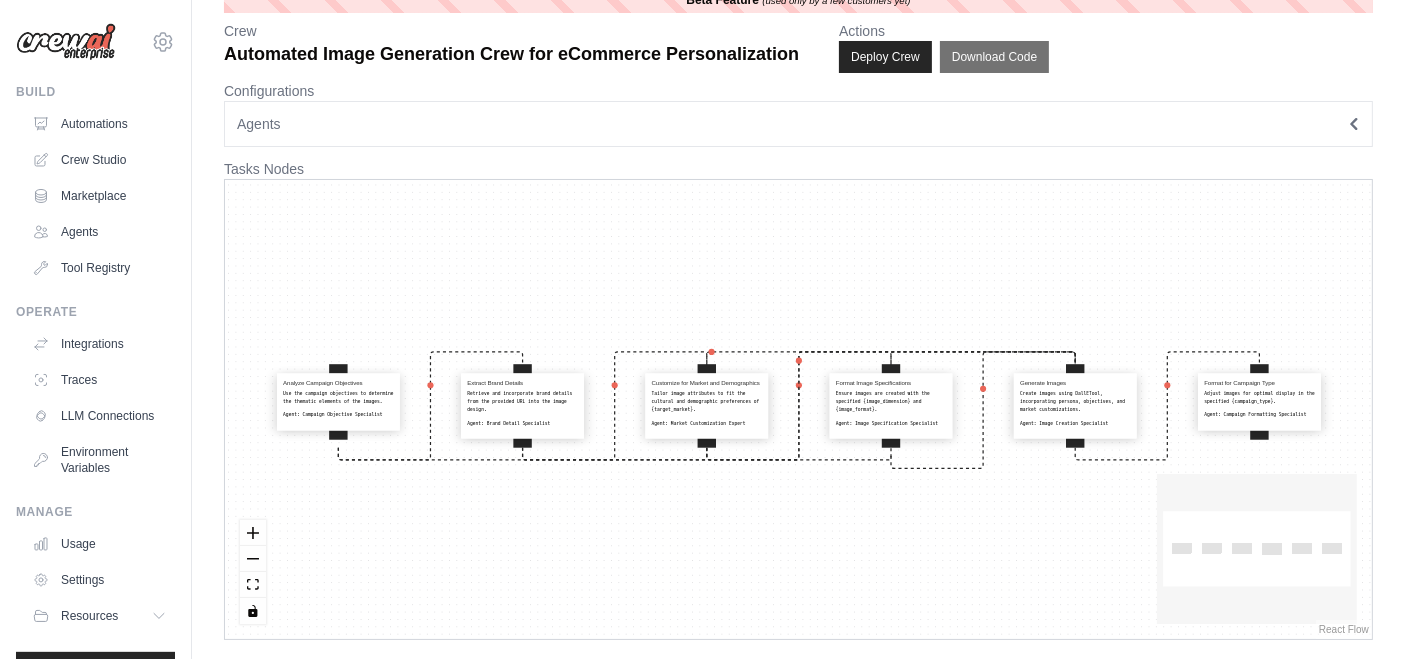 click on "Retrieve and incorporate brand details from the provided URL into the image design." at bounding box center [522, 401] 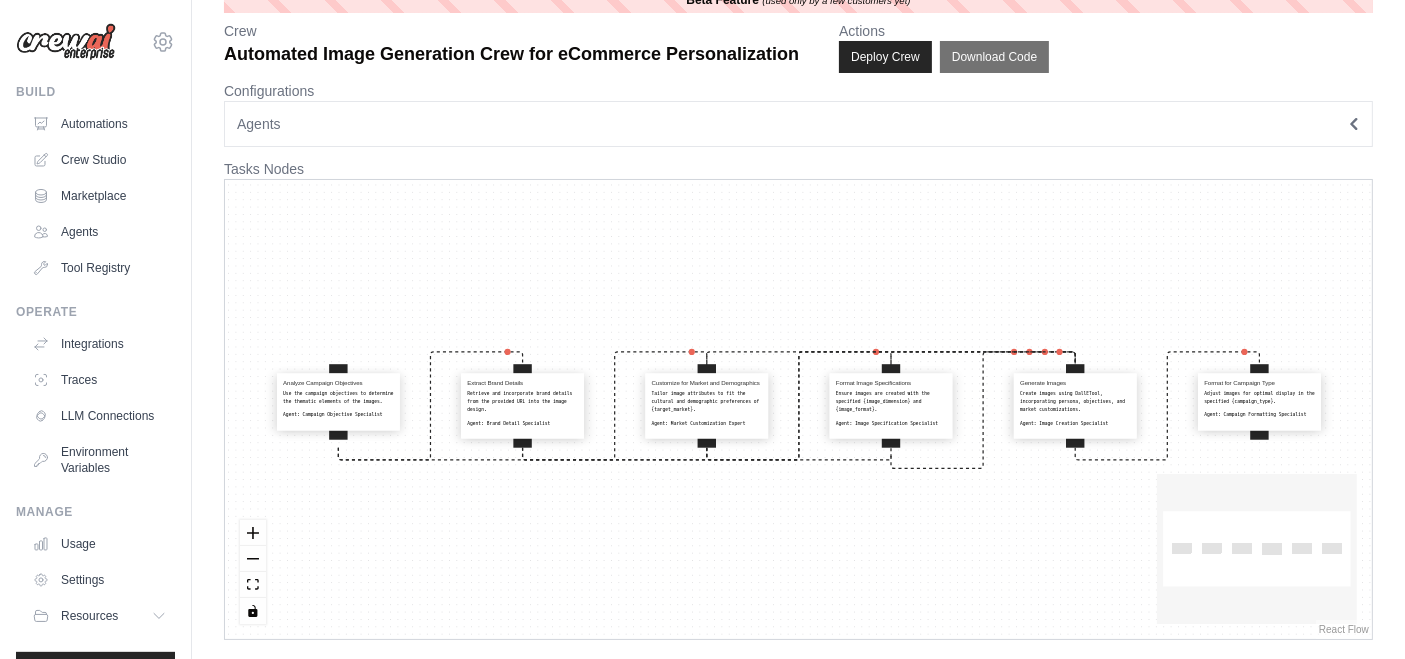 select on "**********" 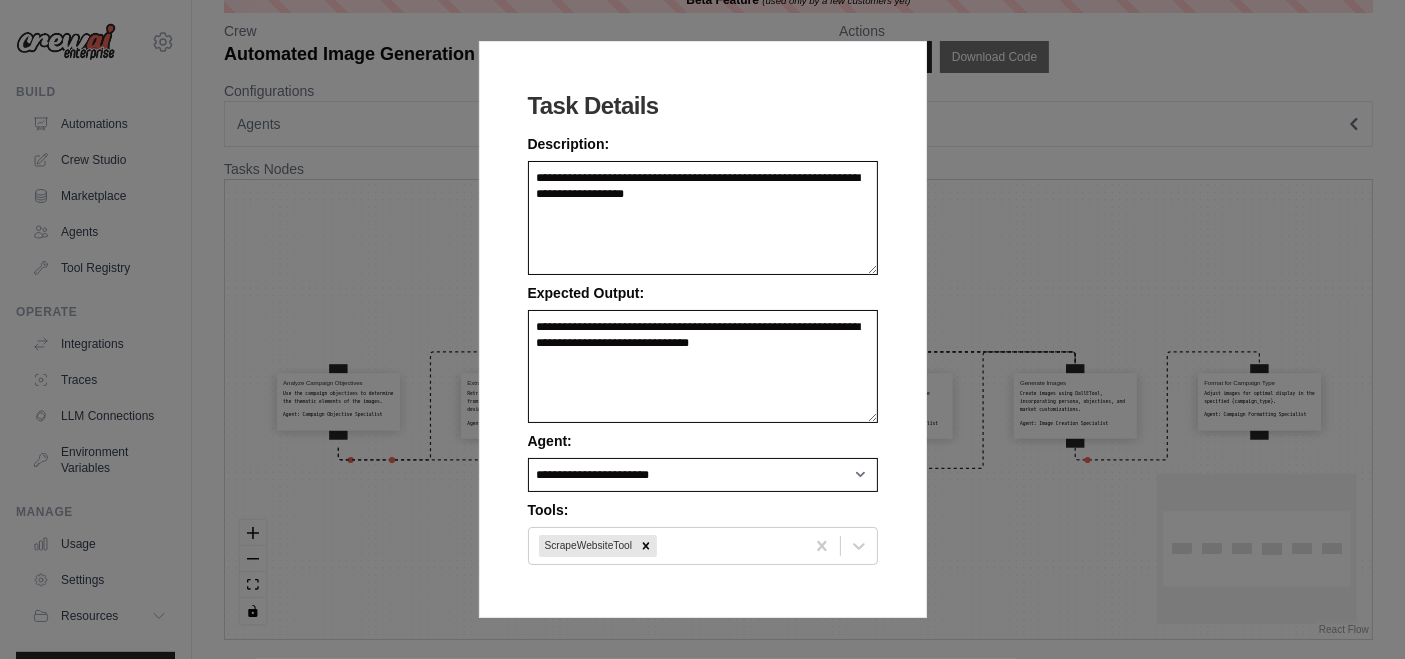 click on "**********" at bounding box center (702, 329) 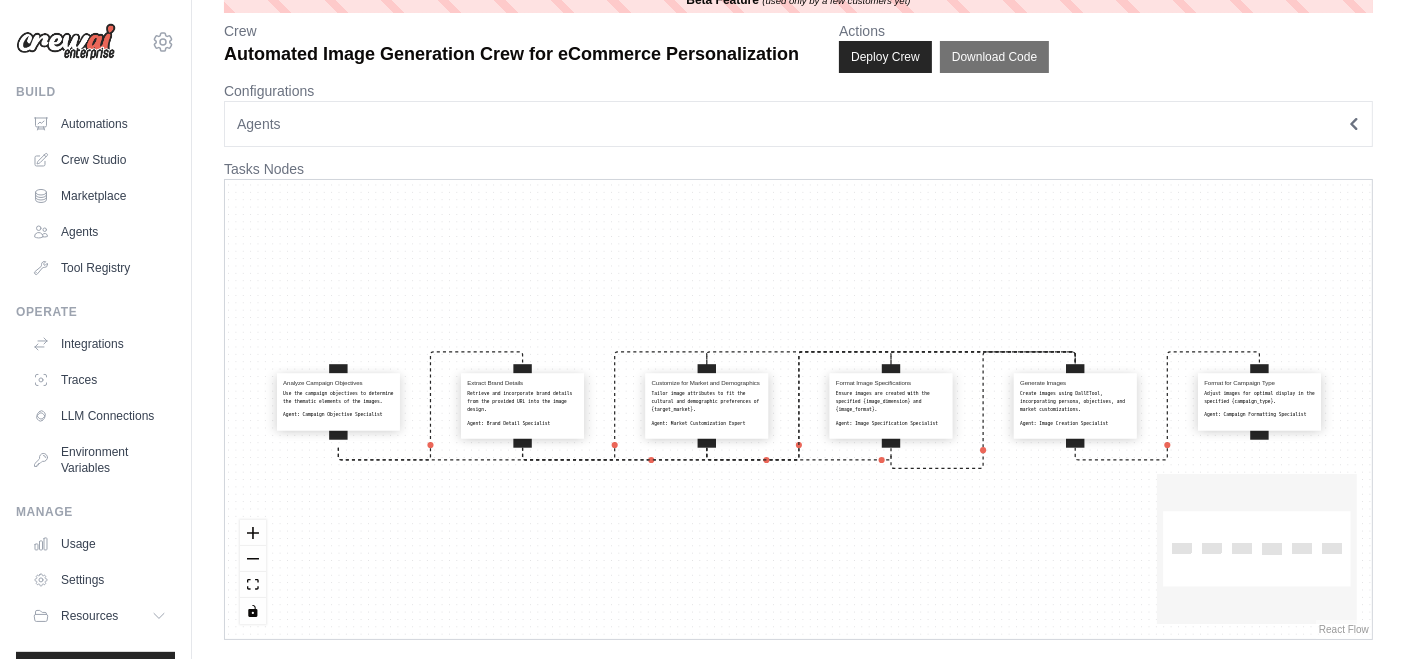 click on "Use the campaign objectives to determine the thematic elements of the images." at bounding box center (338, 397) 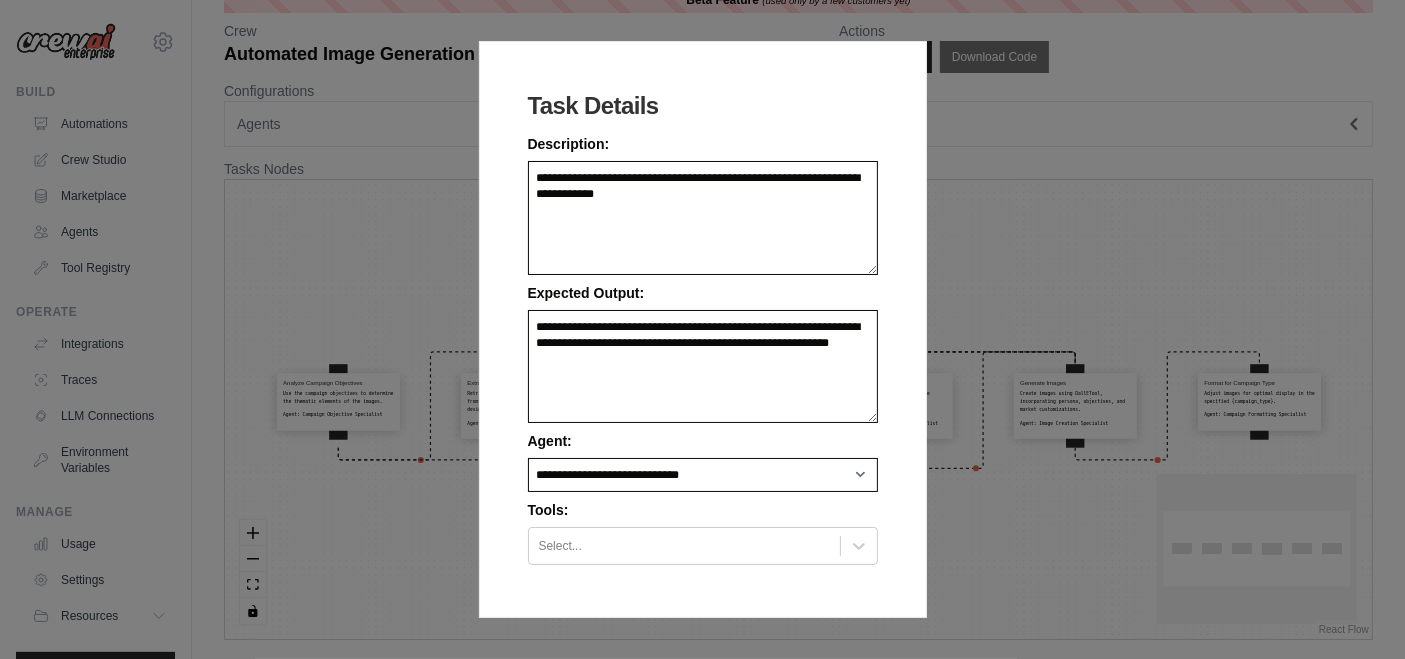 click on "**********" at bounding box center (702, 329) 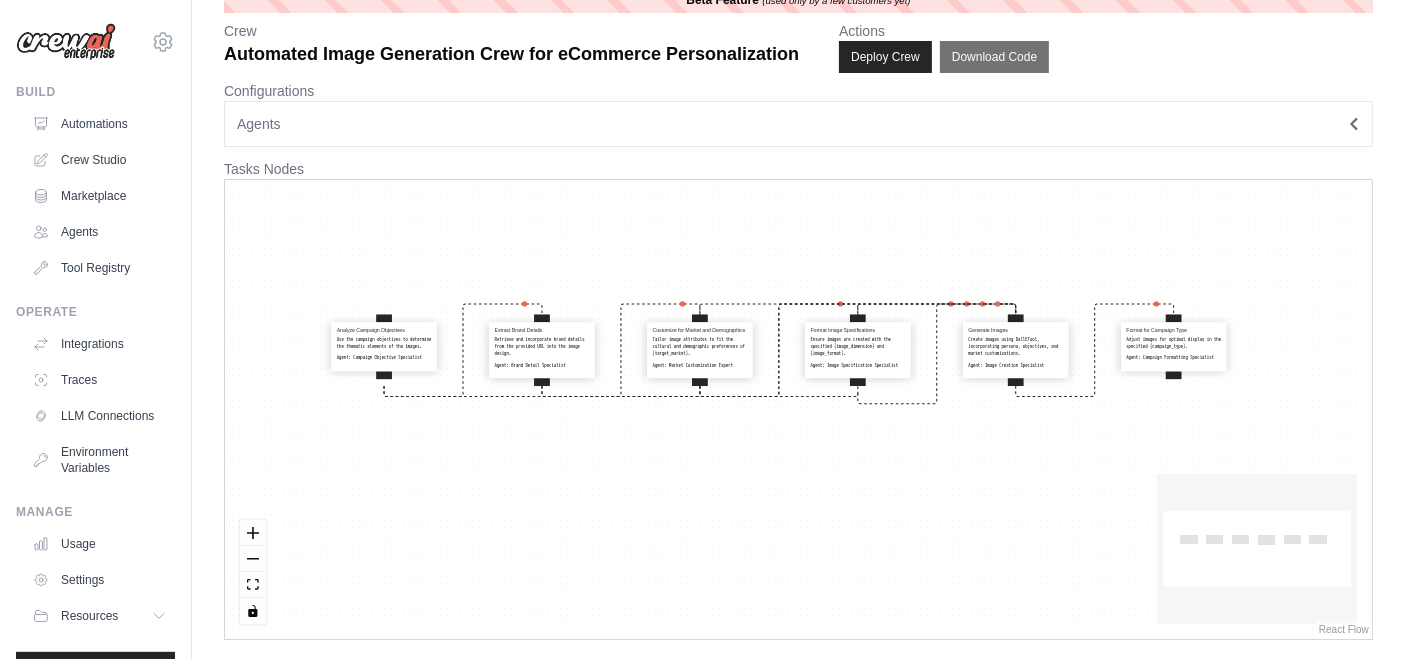 drag, startPoint x: 1022, startPoint y: 315, endPoint x: 854, endPoint y: 278, distance: 172.02615 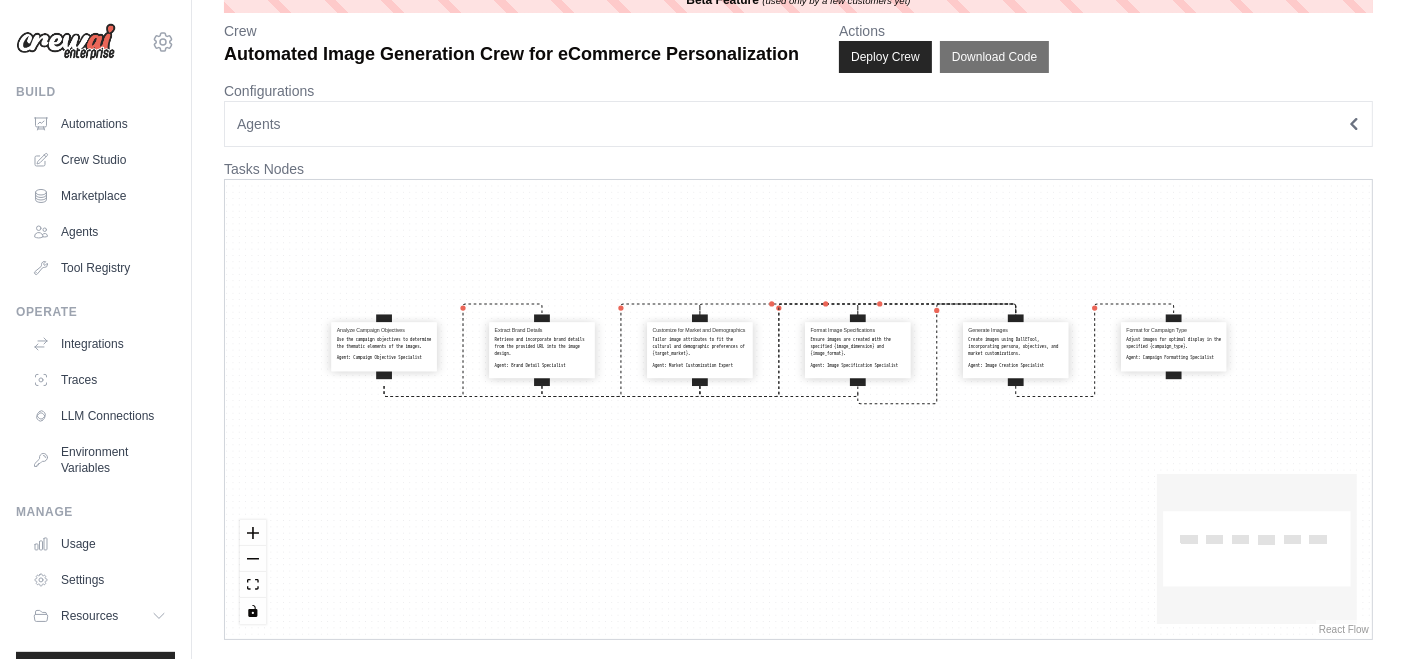 click on "Analyze Campaign Objectives Use the campaign objectives to determine the thematic elements of the images. Agent:   Campaign Objective Specialist Extract Brand Details Retrieve and incorporate brand details from the provided URL into the image design. Agent:   Brand Detail Specialist Customize for Market and Demographics Tailor image attributes to fit the cultural and demographic preferences of {target_market}. Agent:   Market Customization Expert Format Image Specifications Ensure images are created with the specified {image_dimension} and {image_format}. Agent:   Image Specification Specialist Generate Images Create images using DallETool, incorporating persona, objectives, and market customizations. Agent:   Image Creation Specialist Format for Campaign Type Adjust images for optimal display in the specified {campaign_type}. Agent:   Campaign Formatting Specialist" at bounding box center [798, 409] 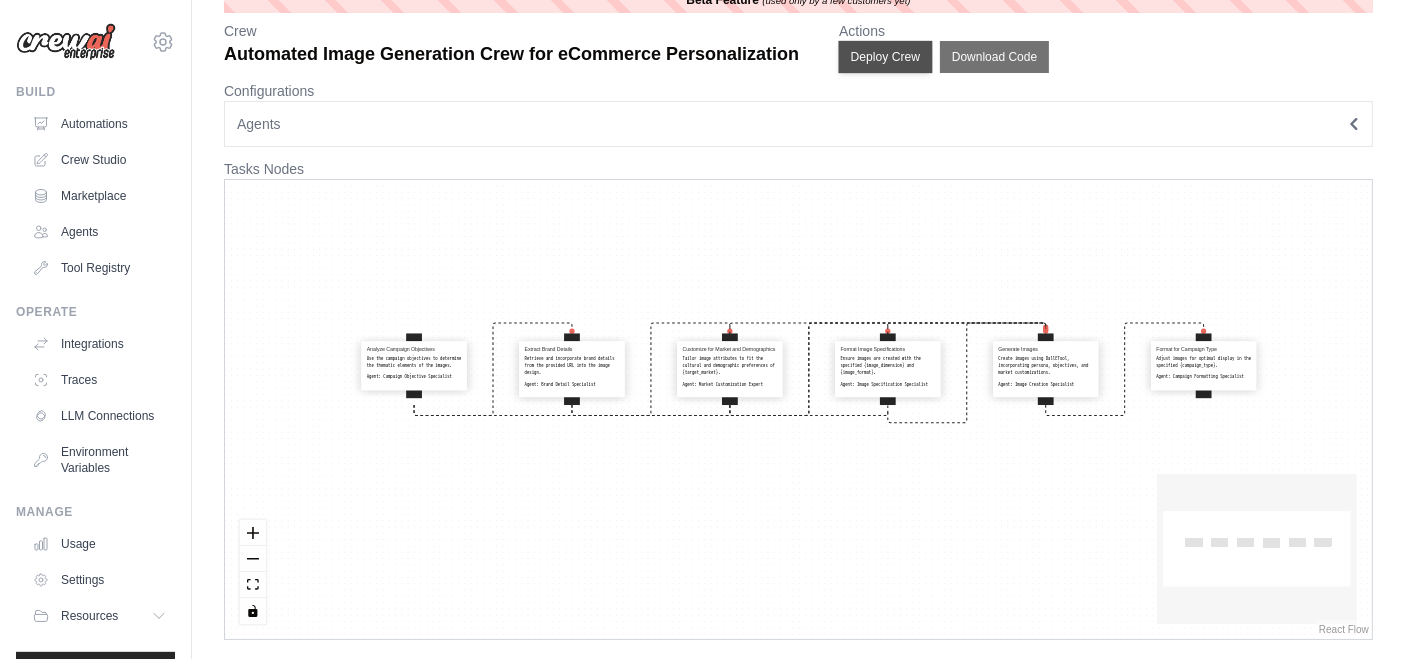 scroll, scrollTop: 0, scrollLeft: 0, axis: both 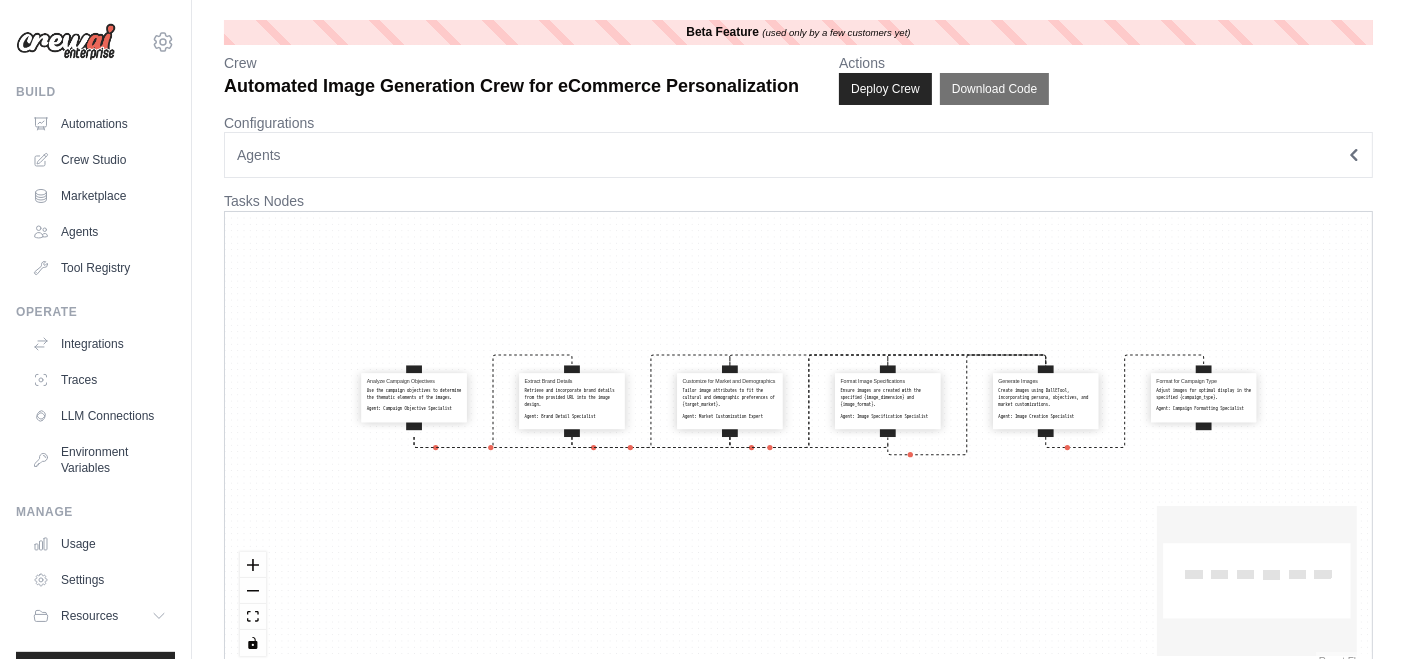 click on "Agents" at bounding box center (798, 155) 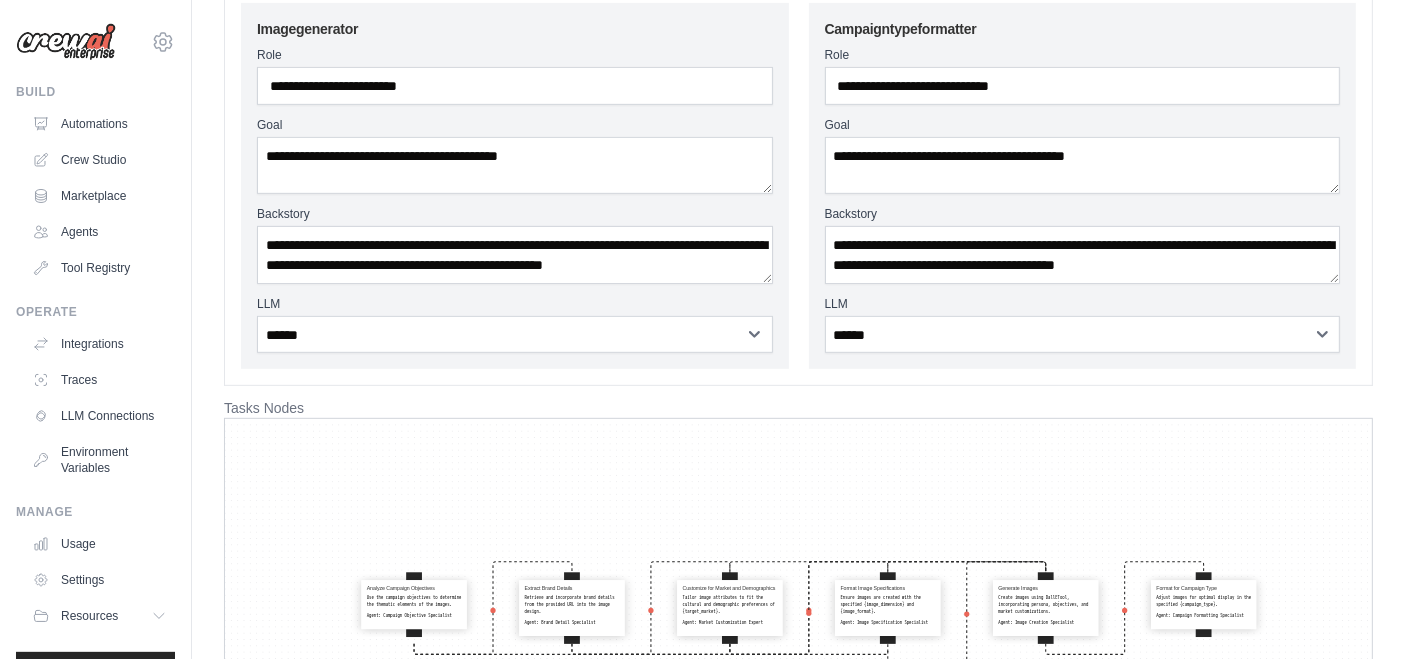 scroll, scrollTop: 1000, scrollLeft: 0, axis: vertical 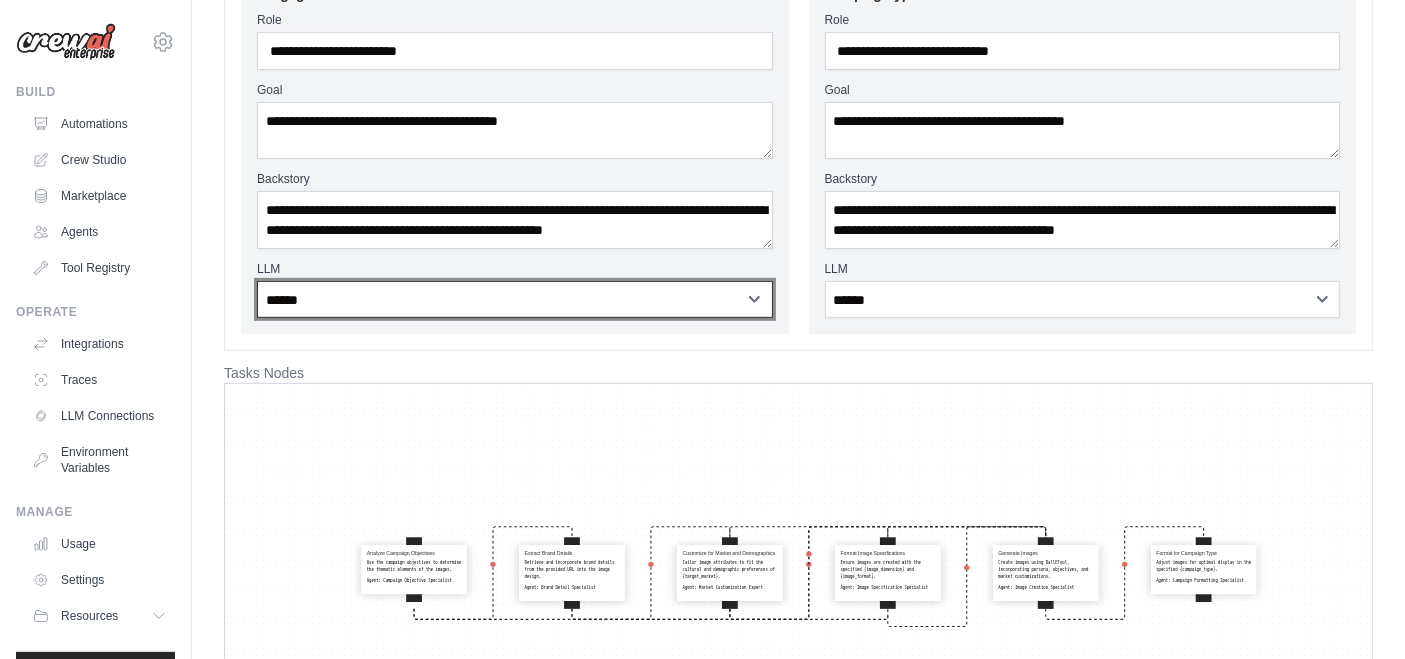 click on "**********" at bounding box center (515, 299) 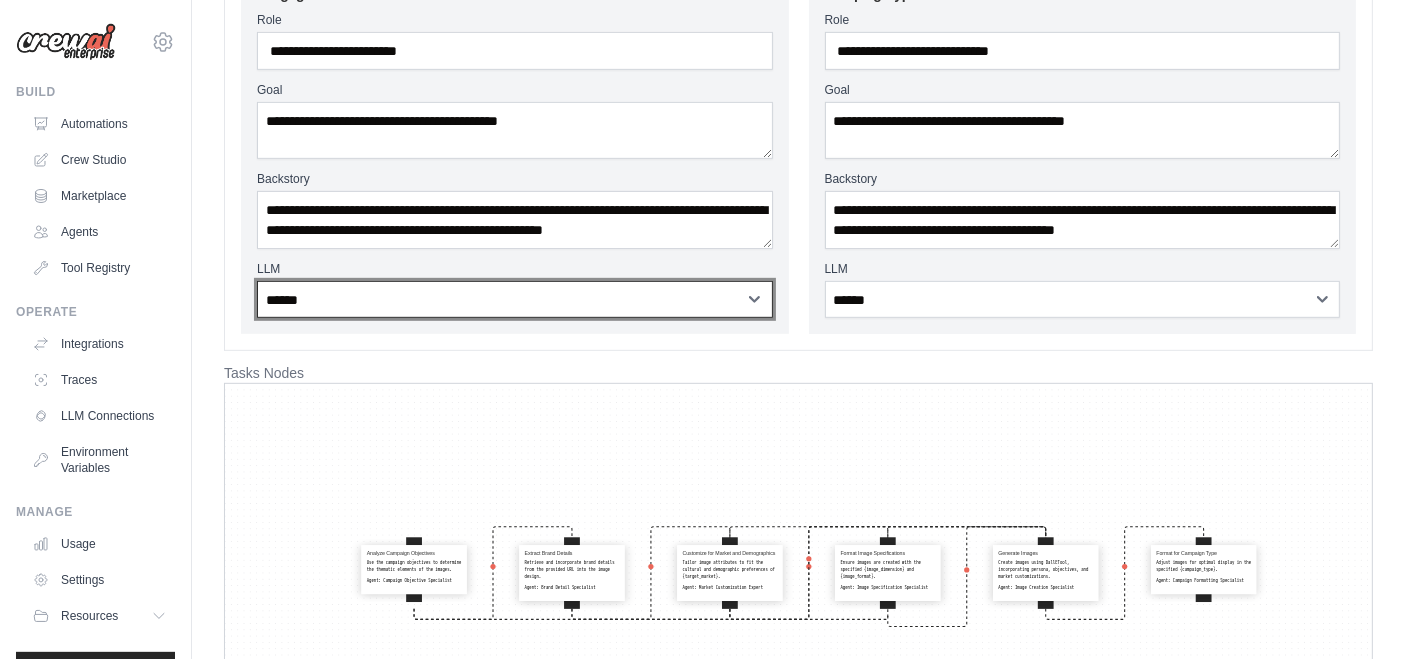 click on "**********" at bounding box center (515, 299) 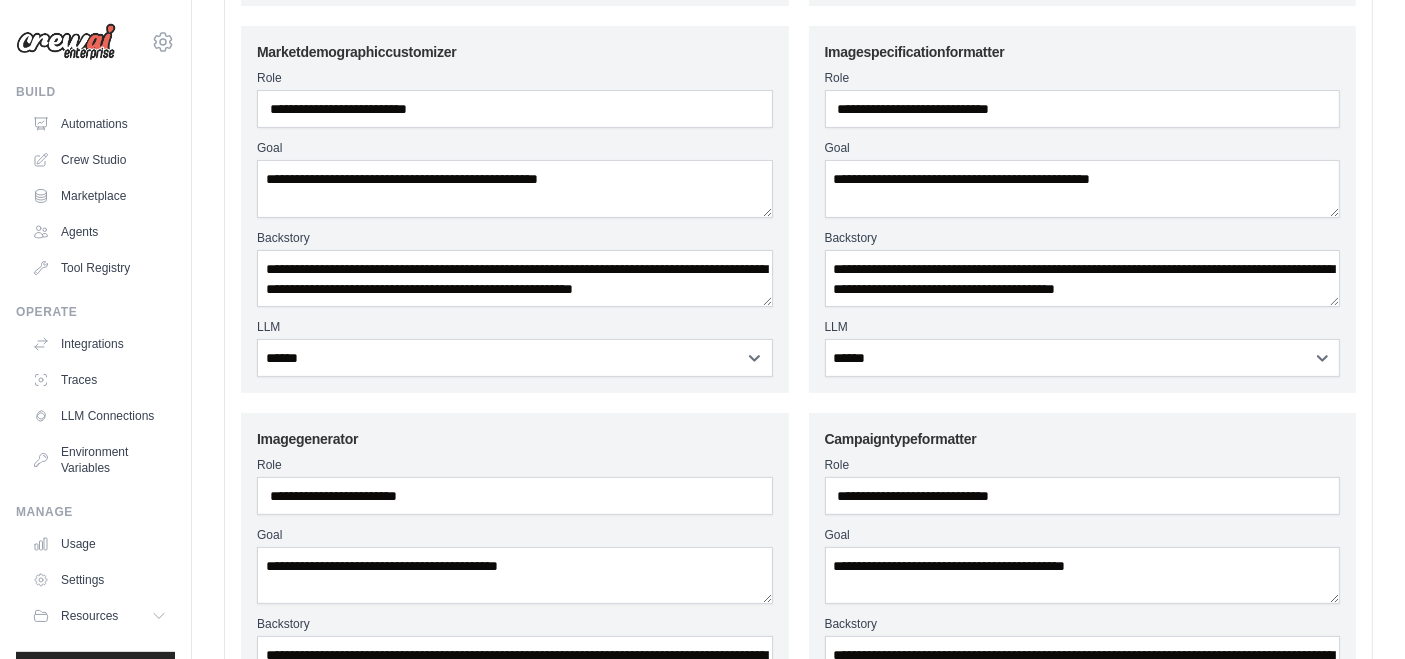 scroll, scrollTop: 1000, scrollLeft: 0, axis: vertical 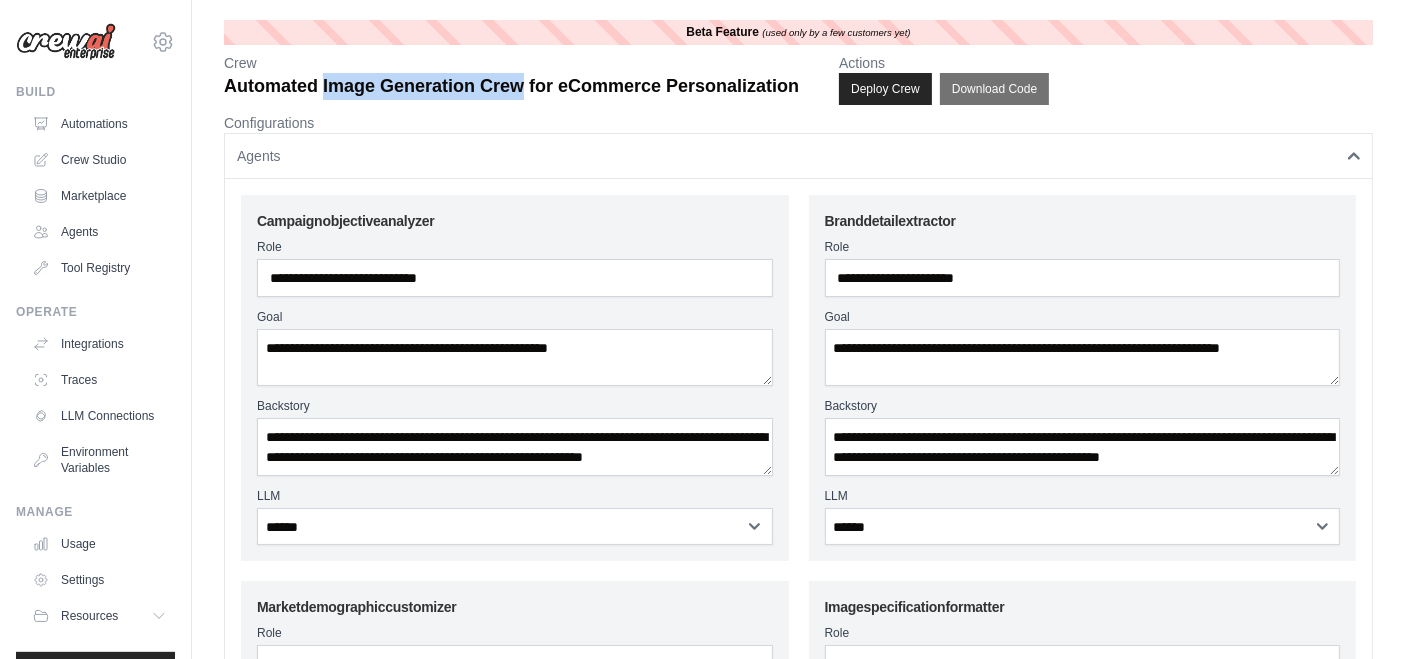 drag, startPoint x: 322, startPoint y: 84, endPoint x: 524, endPoint y: 91, distance: 202.12125 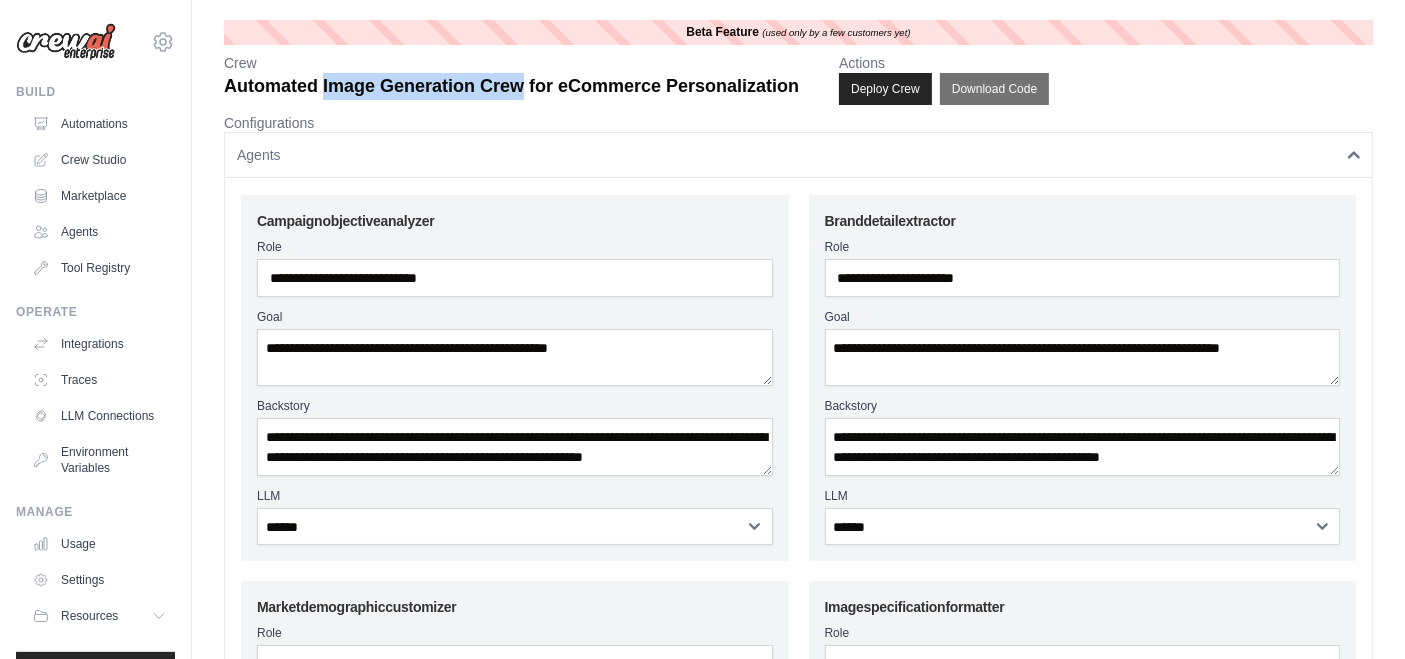 copy on "Image Generation Crew" 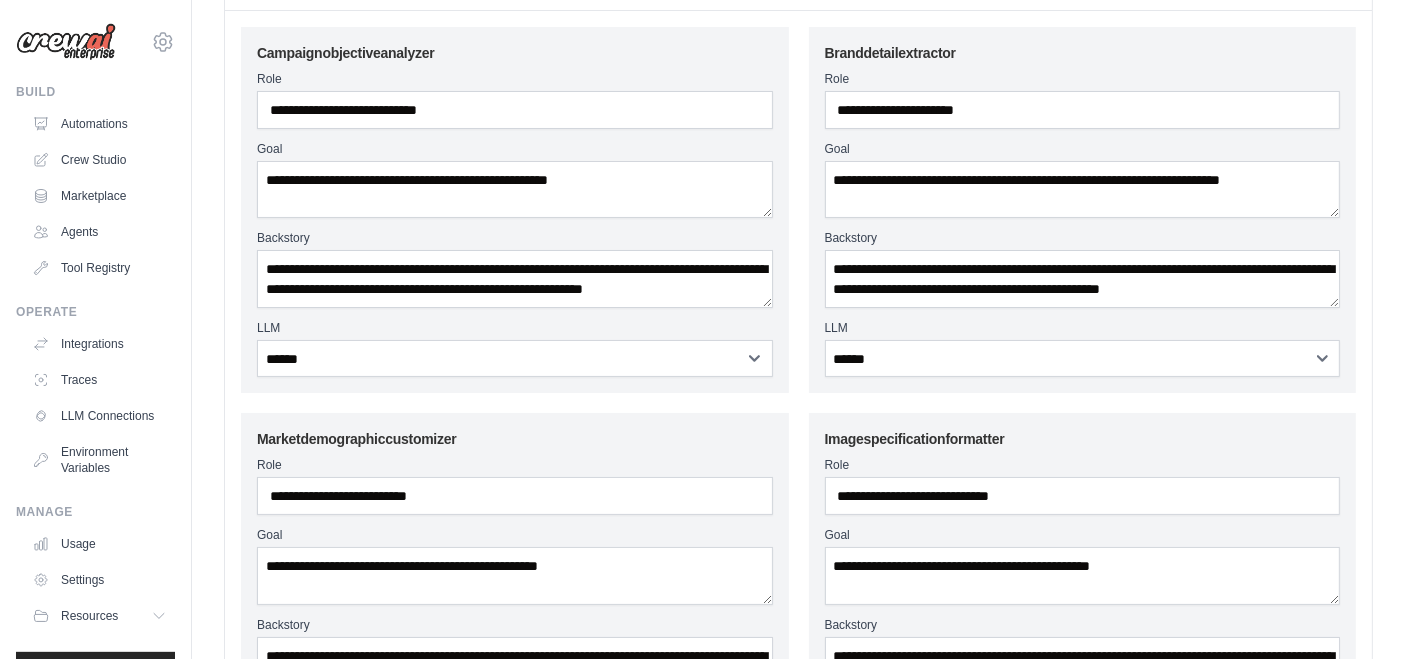 scroll, scrollTop: 0, scrollLeft: 0, axis: both 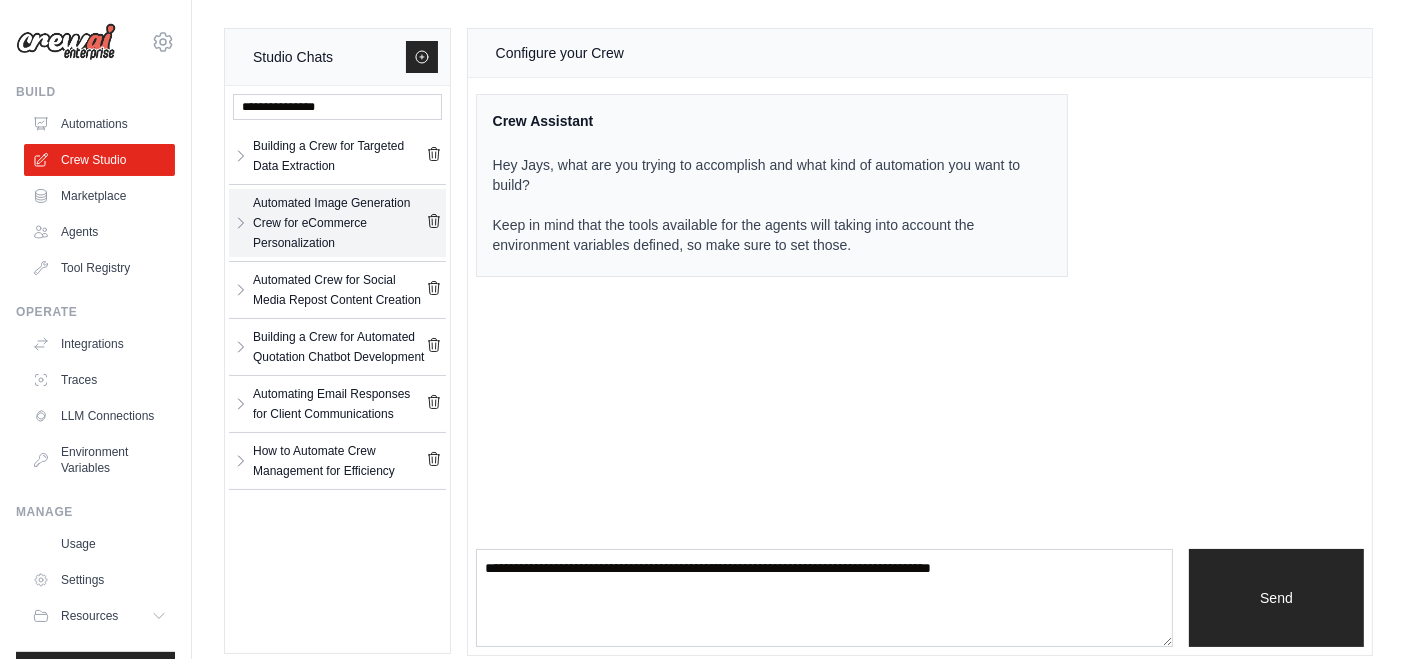 click on "Automated Image Generation Crew for eCommerce Personalization" at bounding box center (339, 223) 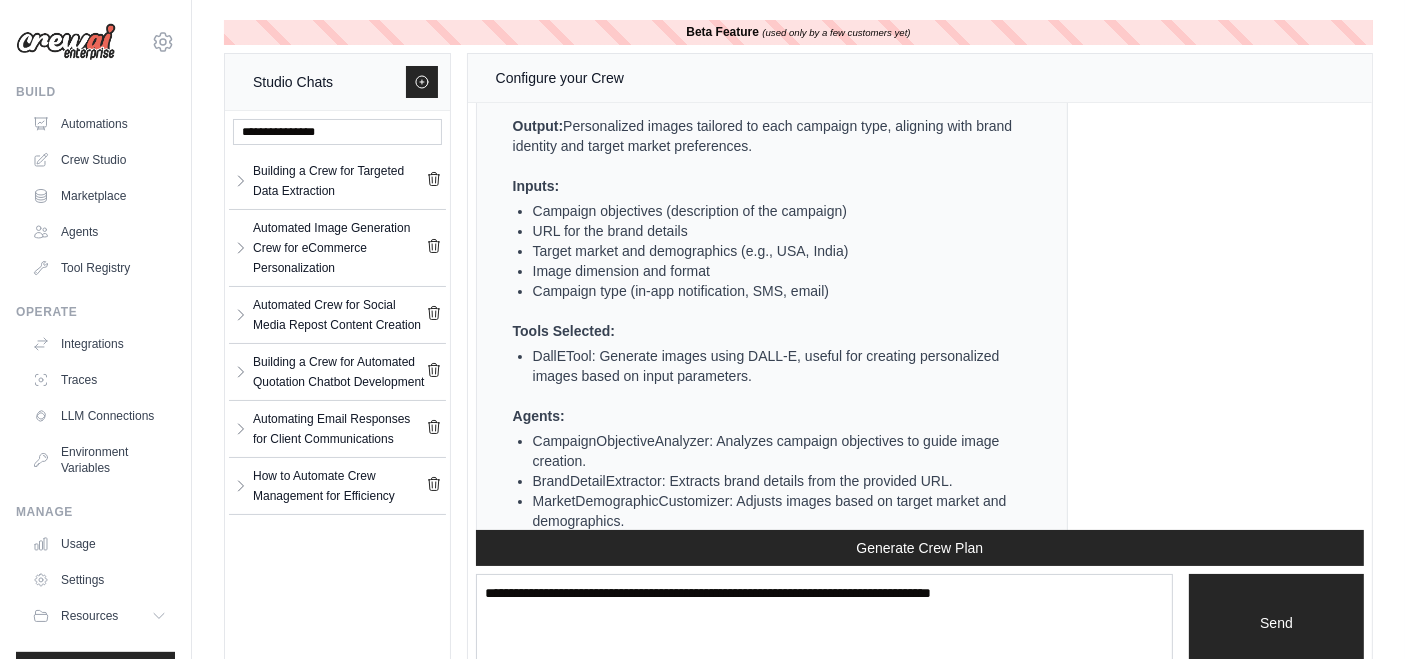 scroll, scrollTop: 4516, scrollLeft: 0, axis: vertical 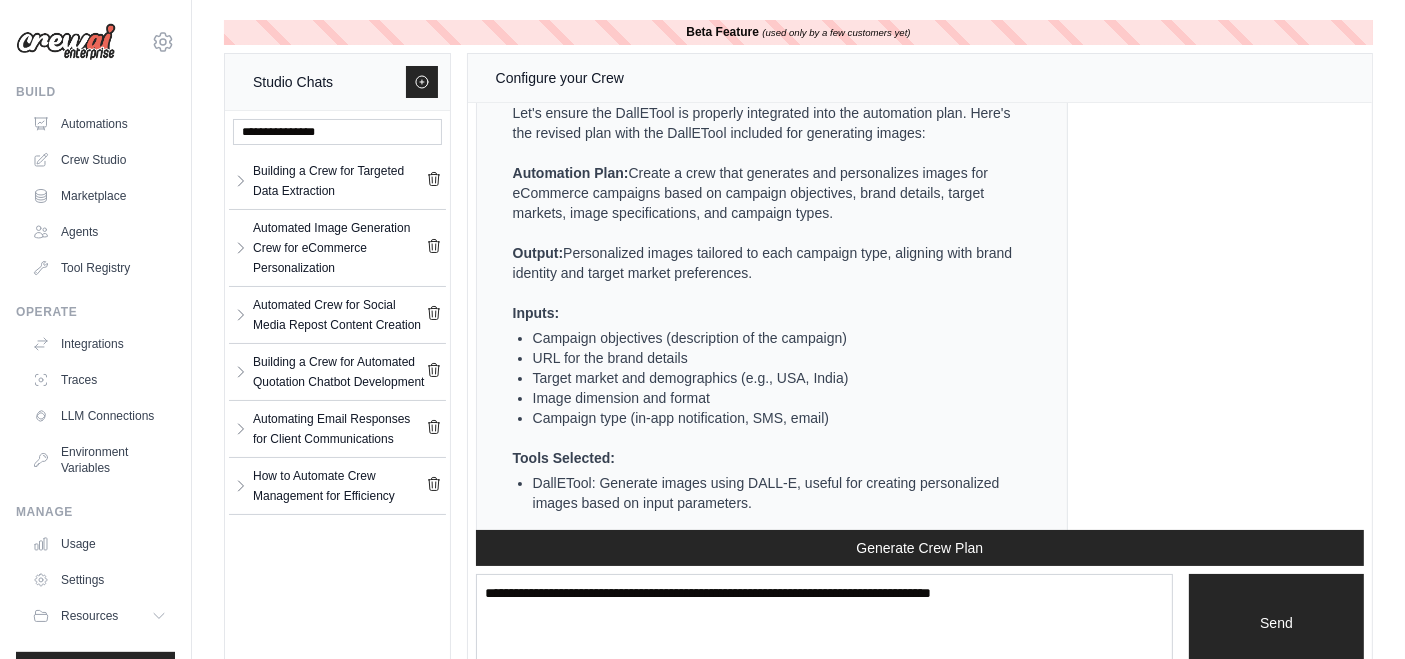 drag, startPoint x: 749, startPoint y: 206, endPoint x: 853, endPoint y: 245, distance: 111.07205 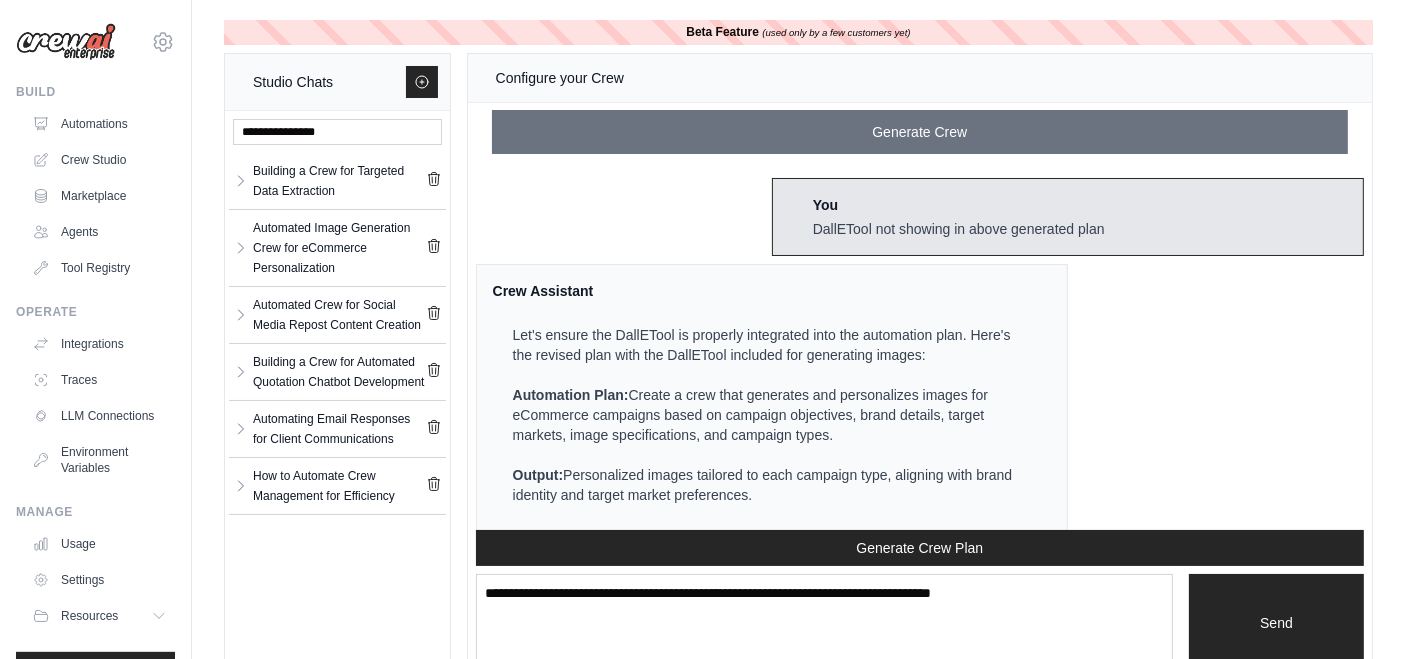 scroll, scrollTop: 4627, scrollLeft: 0, axis: vertical 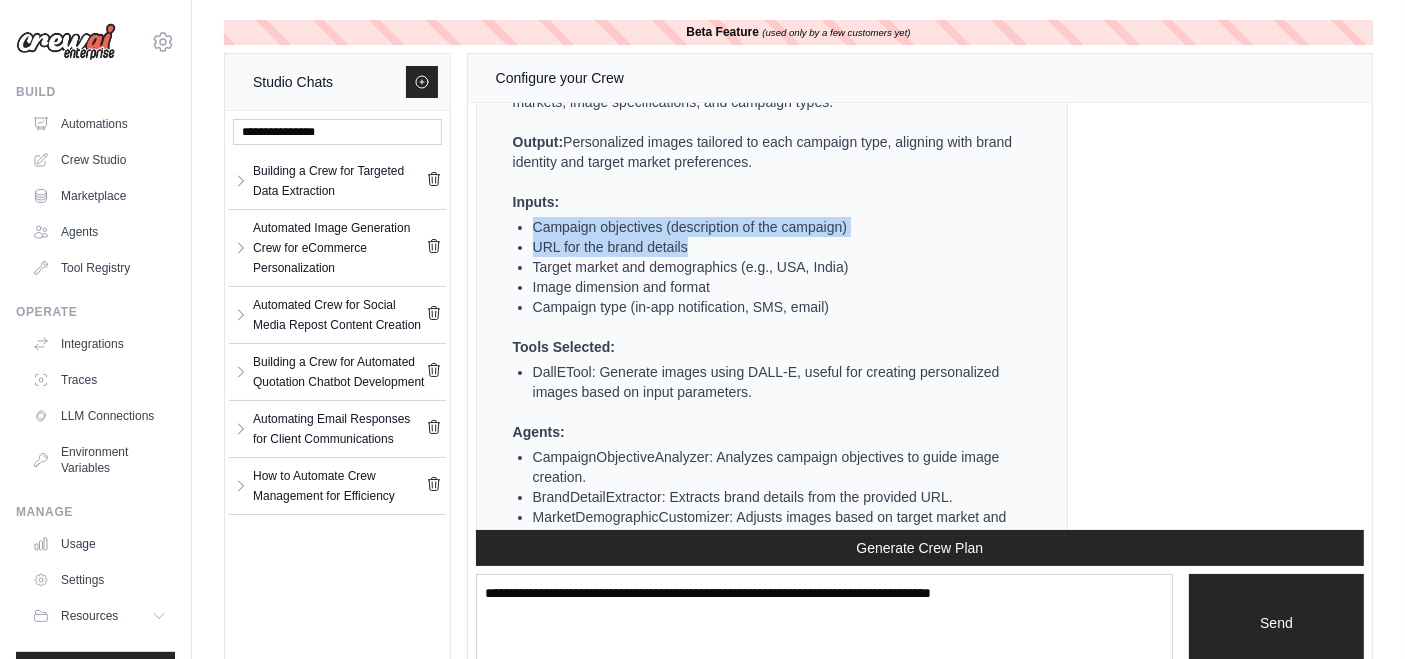 drag, startPoint x: 531, startPoint y: 253, endPoint x: 693, endPoint y: 269, distance: 162.78821 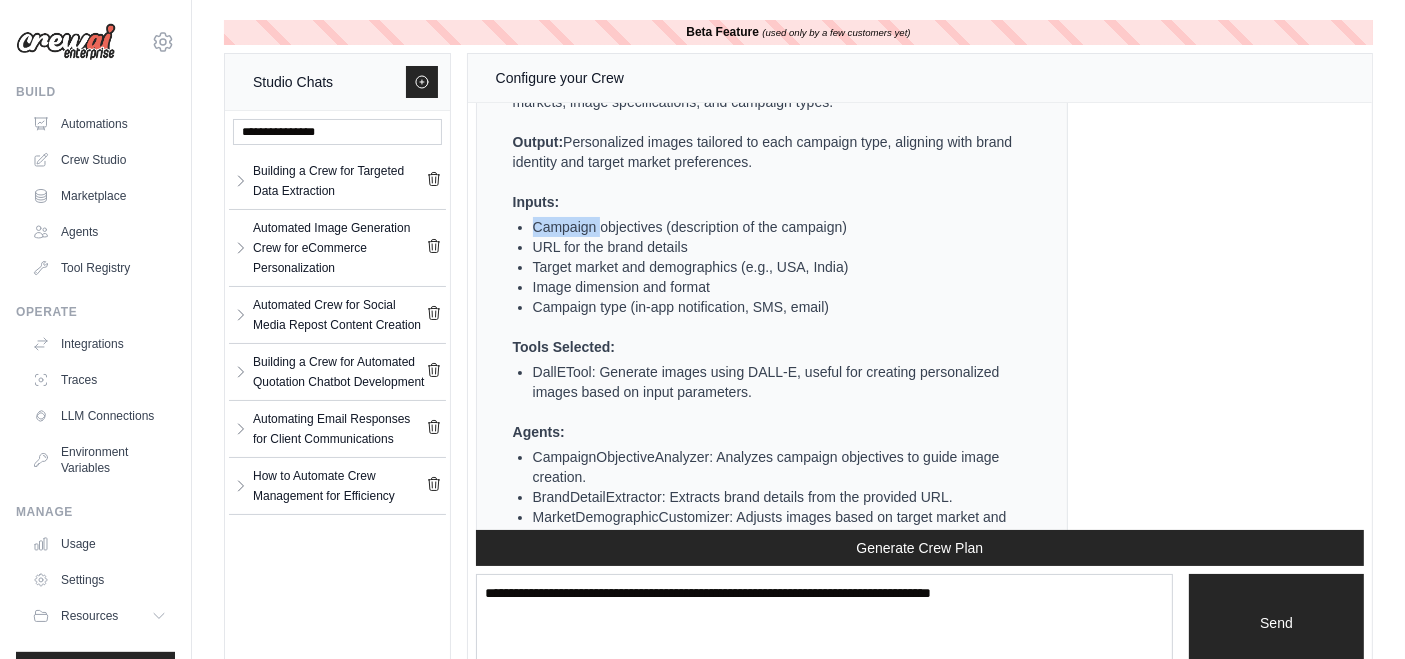 click on "Campaign objectives (description of the campaign)" at bounding box center (780, 227) 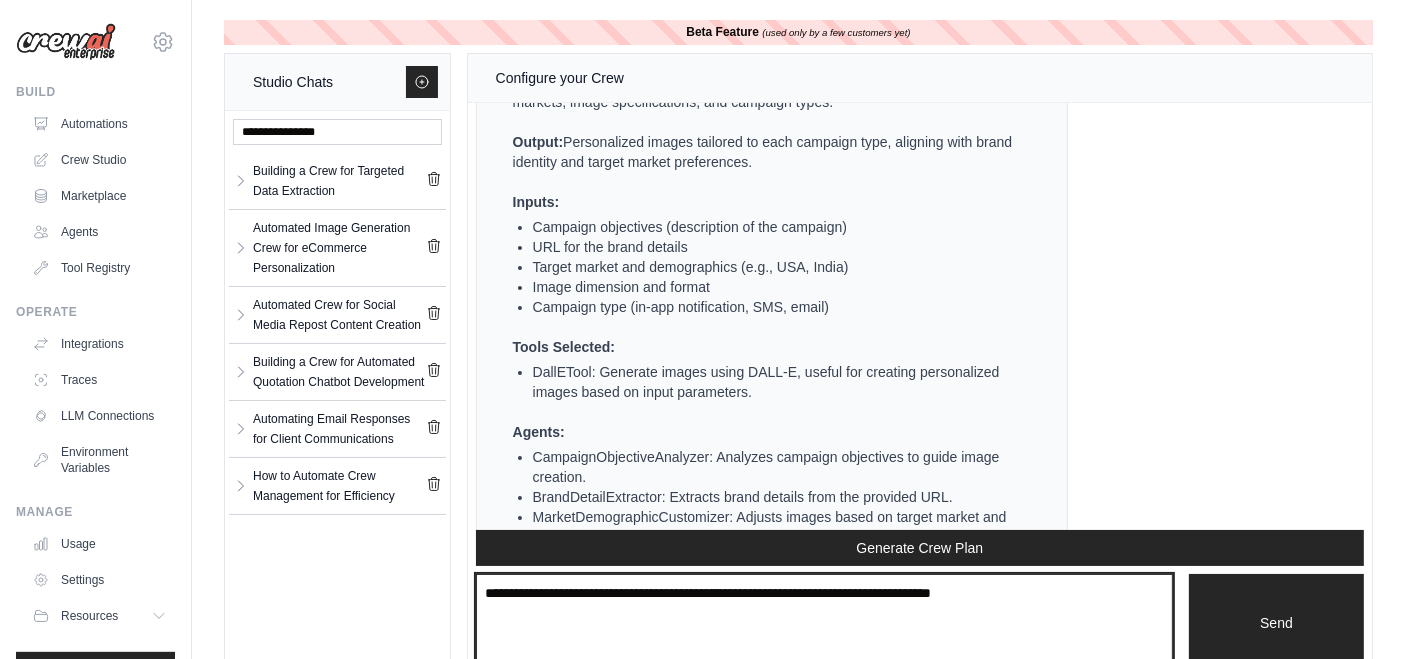 click at bounding box center (825, 623) 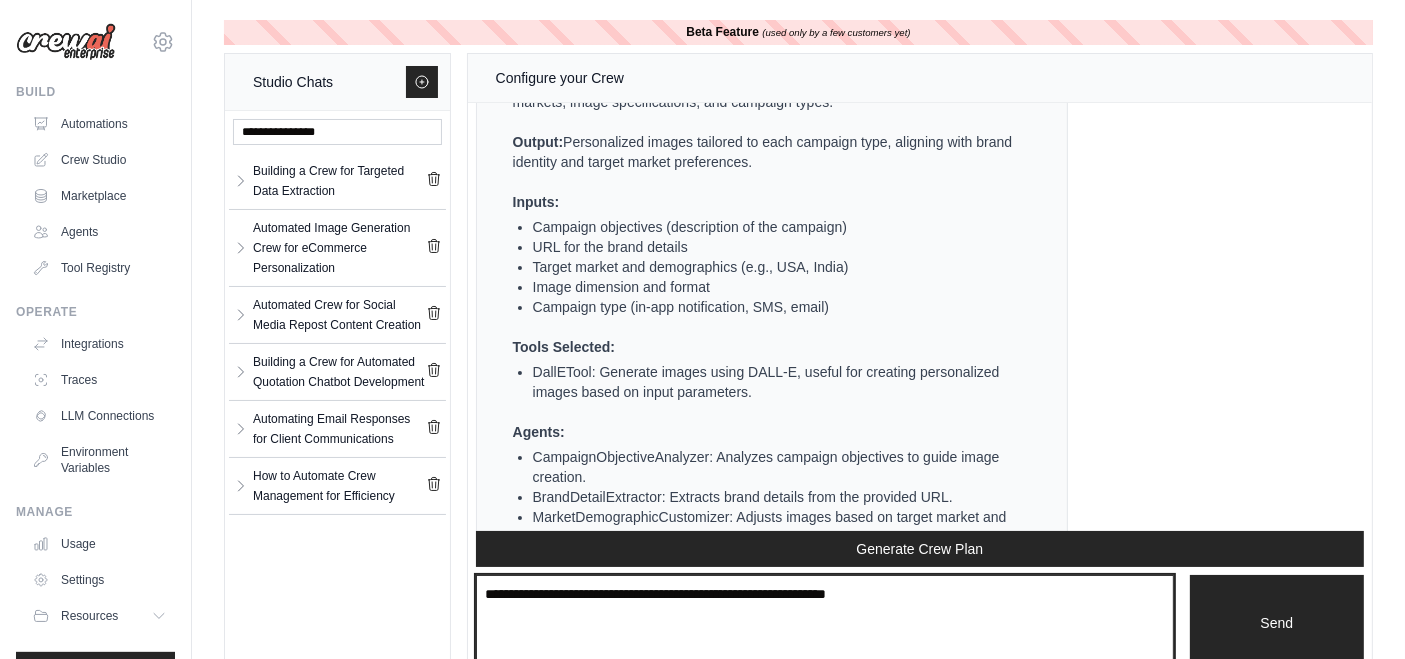 type on "**********" 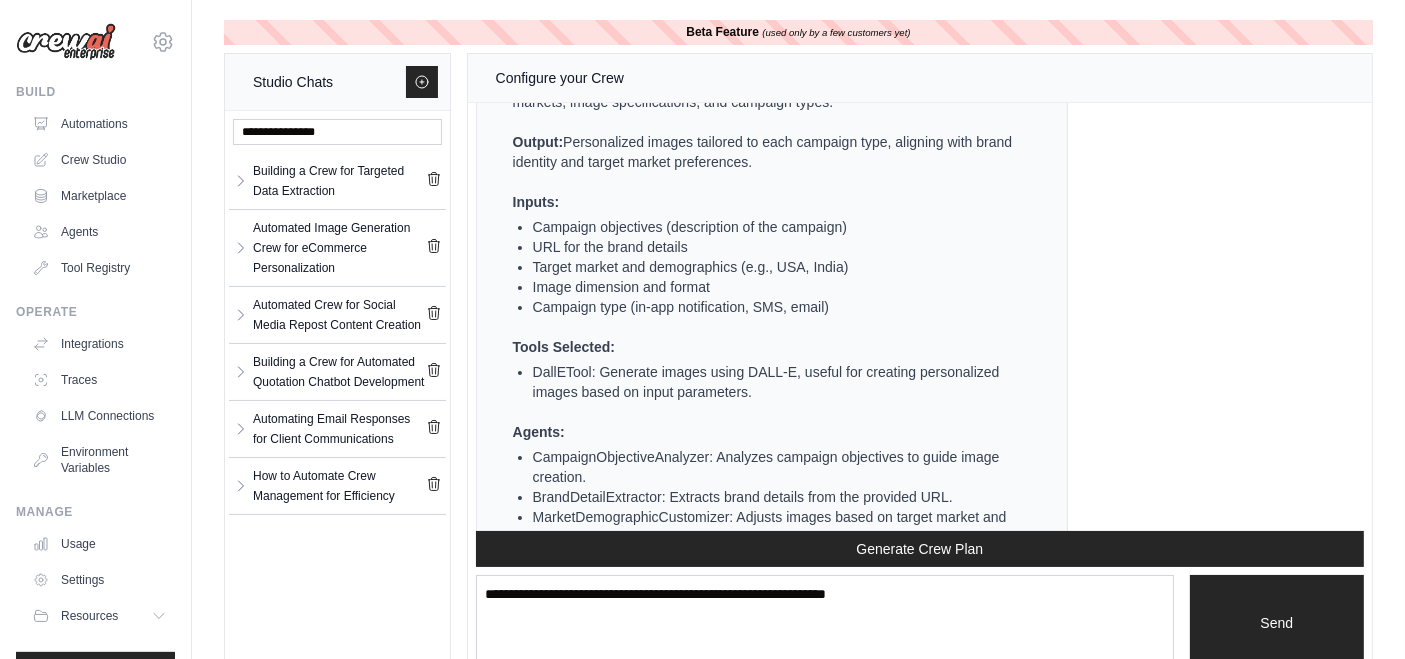 type 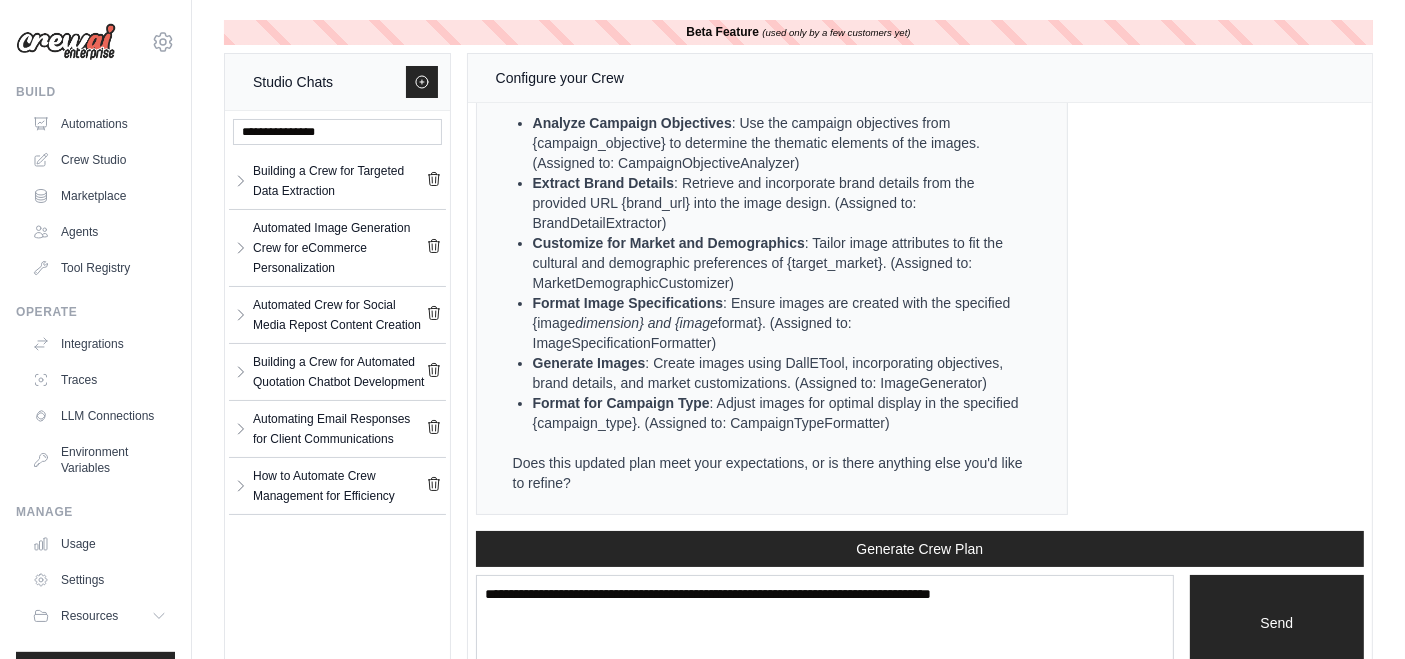 scroll, scrollTop: 7760, scrollLeft: 0, axis: vertical 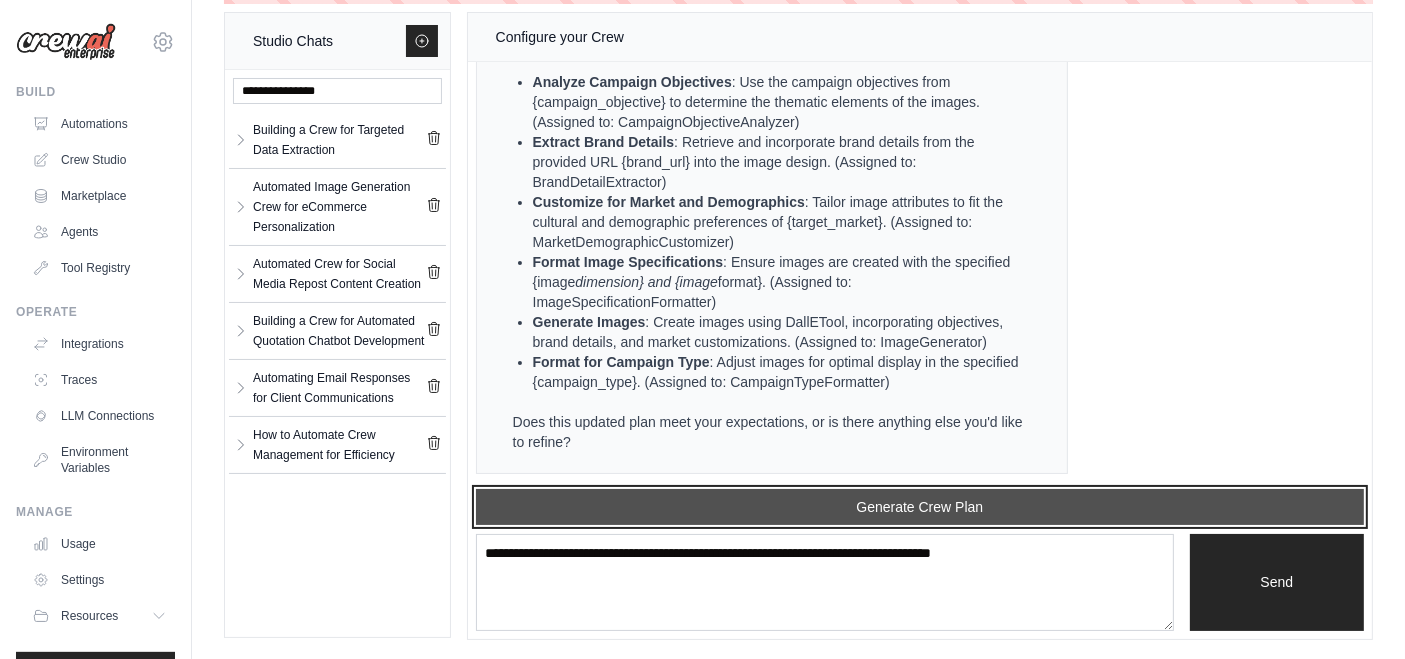 click on "Generate Crew Plan" at bounding box center (920, 507) 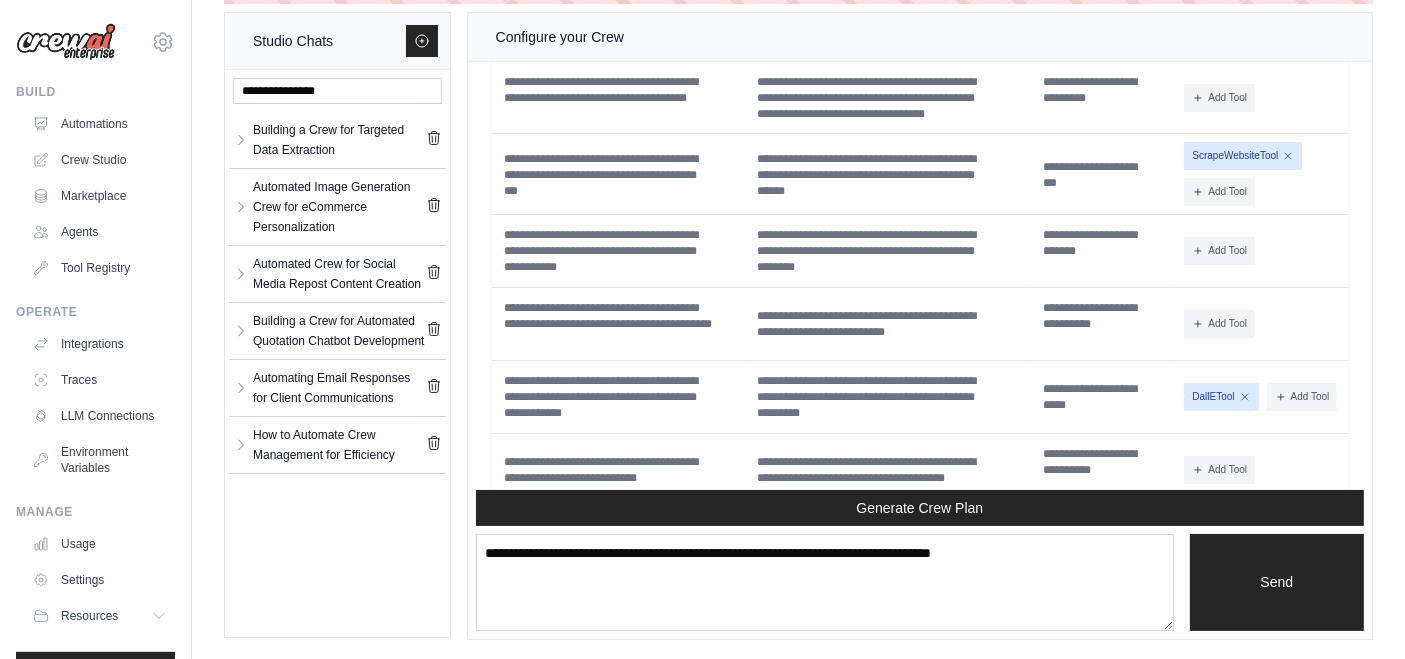 scroll, scrollTop: 6340, scrollLeft: 0, axis: vertical 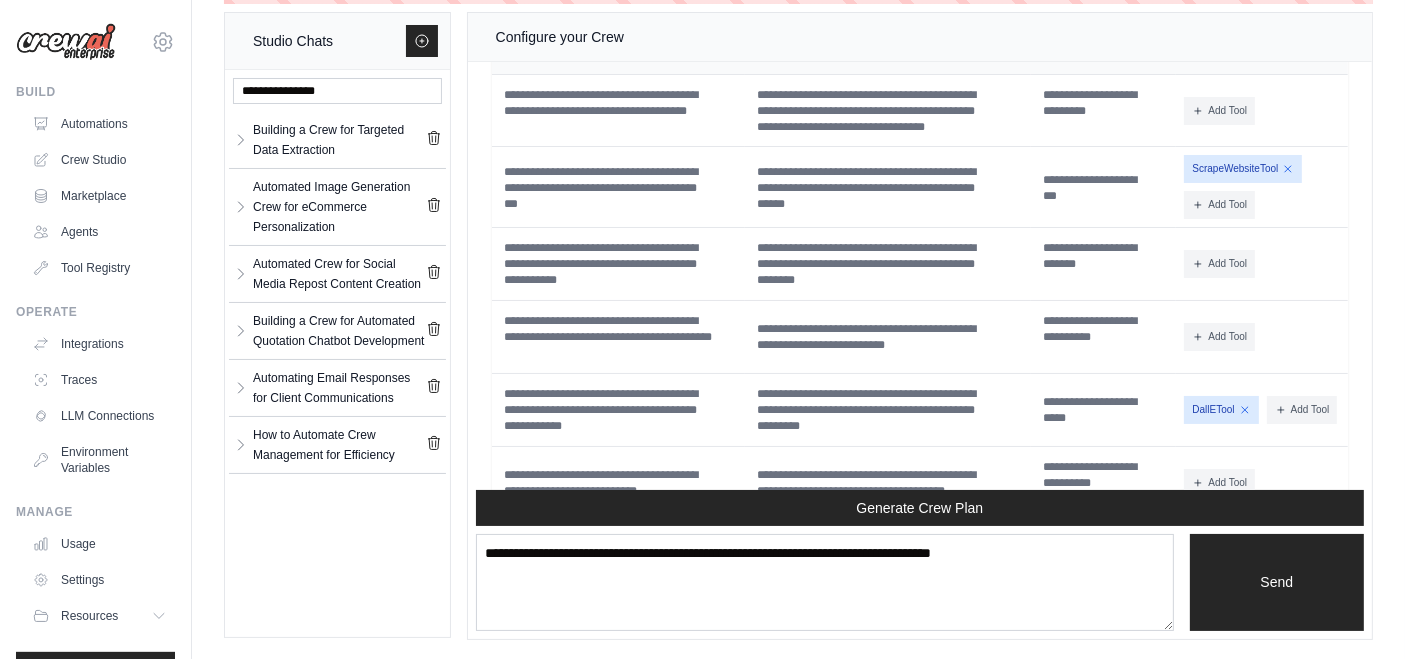 click on "ScrapeWebsiteTool" at bounding box center [1243, 169] 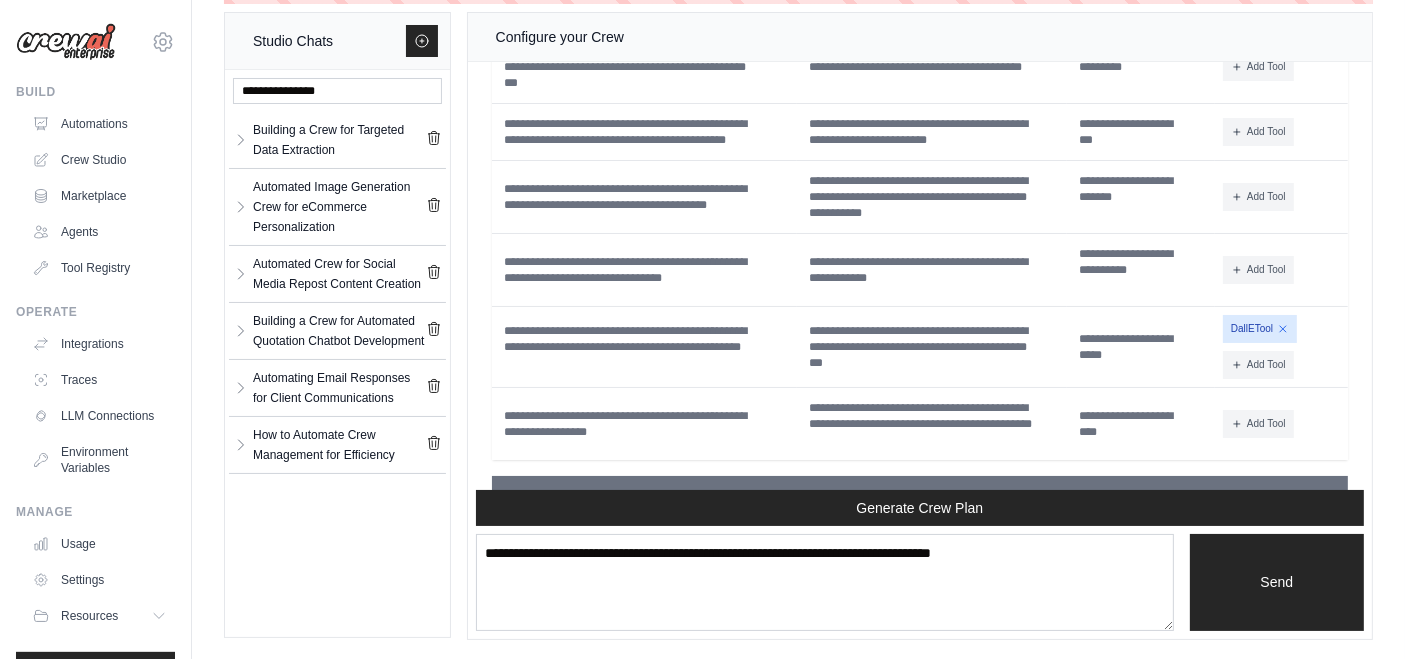 scroll, scrollTop: 9007, scrollLeft: 0, axis: vertical 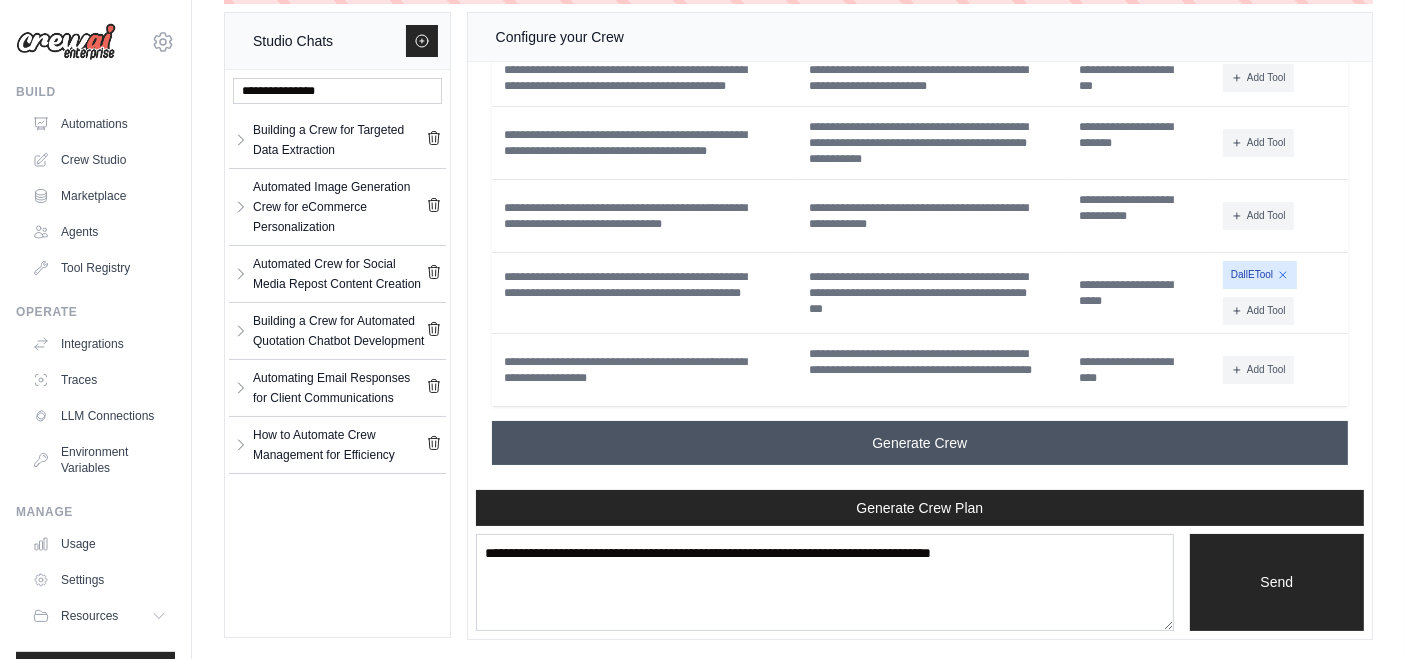 click on "Generate Crew" at bounding box center [919, 443] 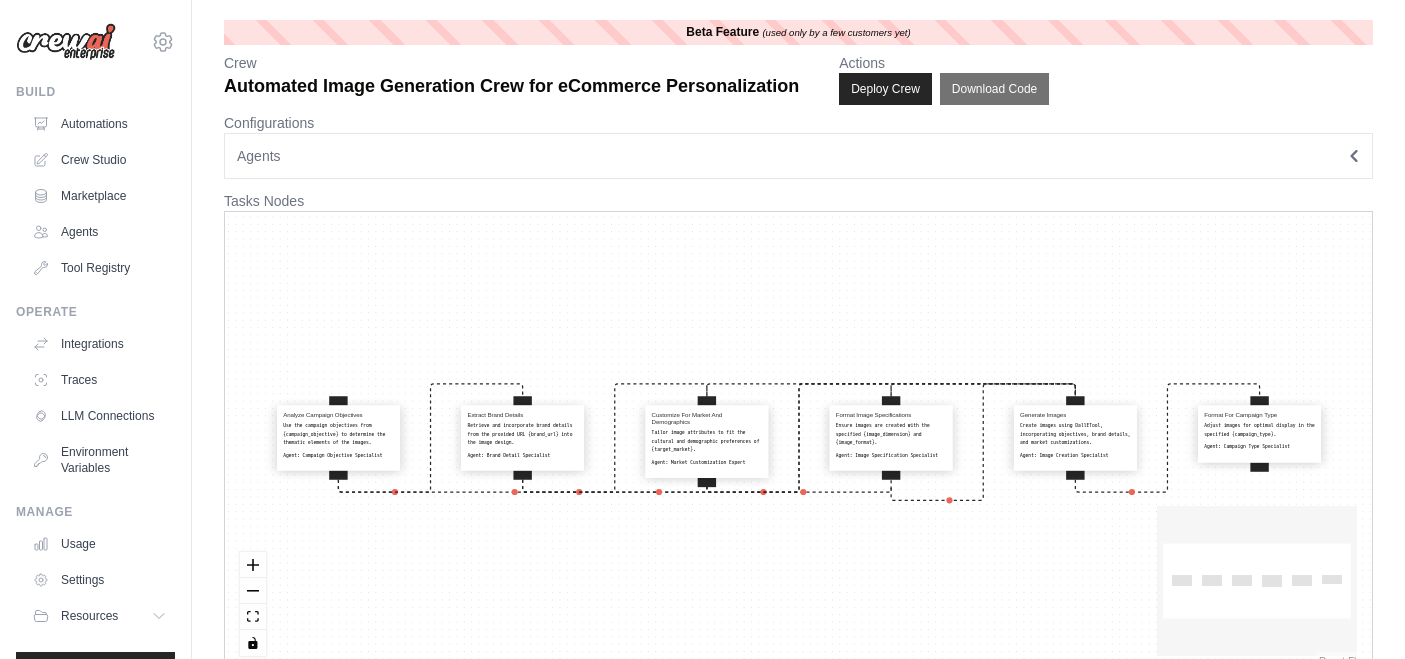 scroll, scrollTop: 0, scrollLeft: 0, axis: both 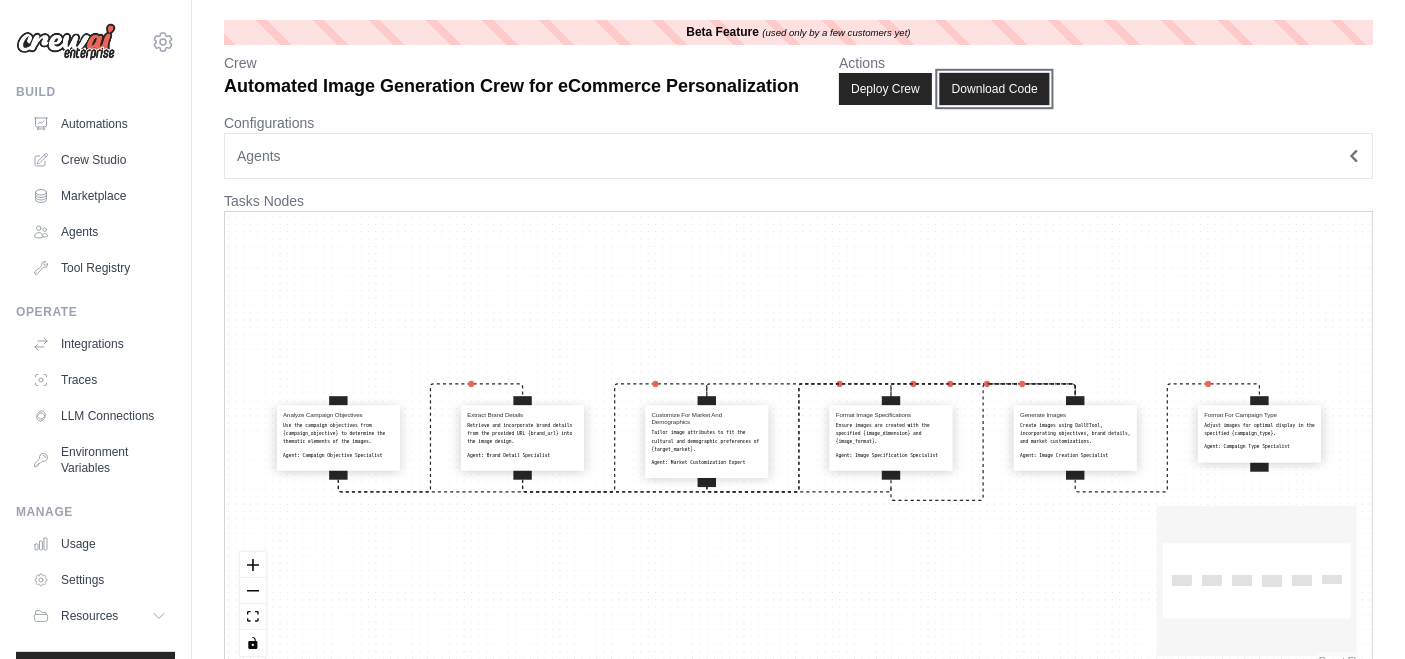 click on "Download Code" at bounding box center (994, 89) 